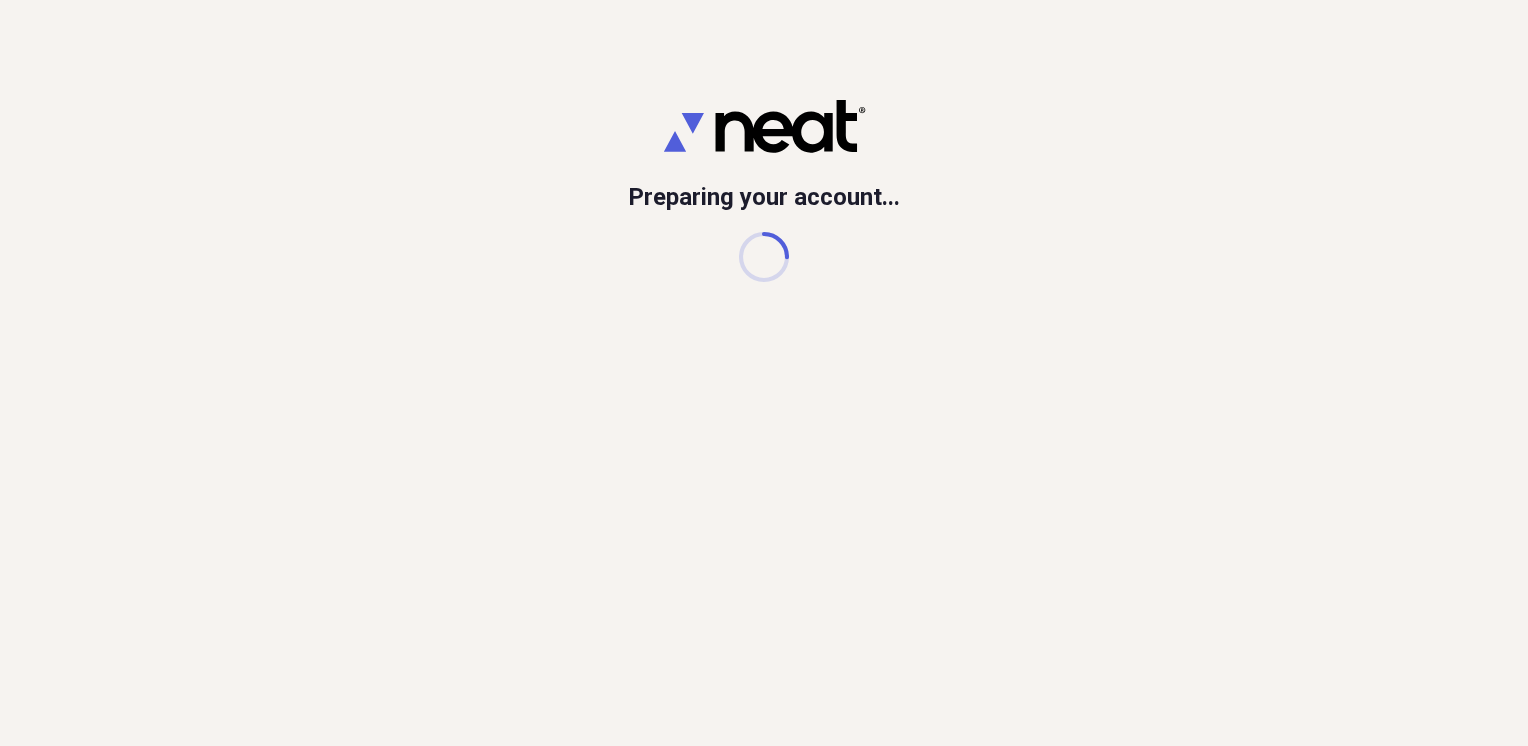 scroll, scrollTop: 0, scrollLeft: 0, axis: both 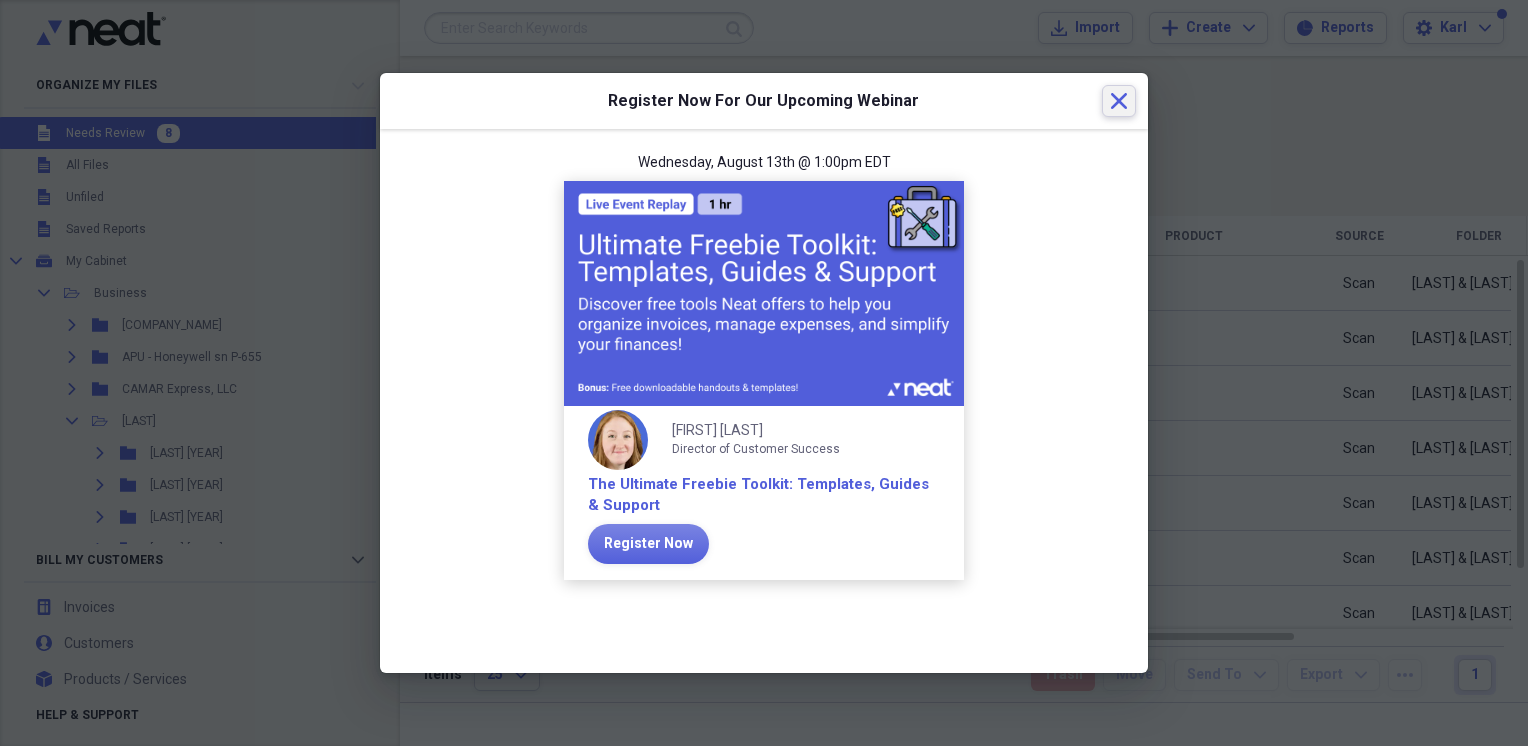 click 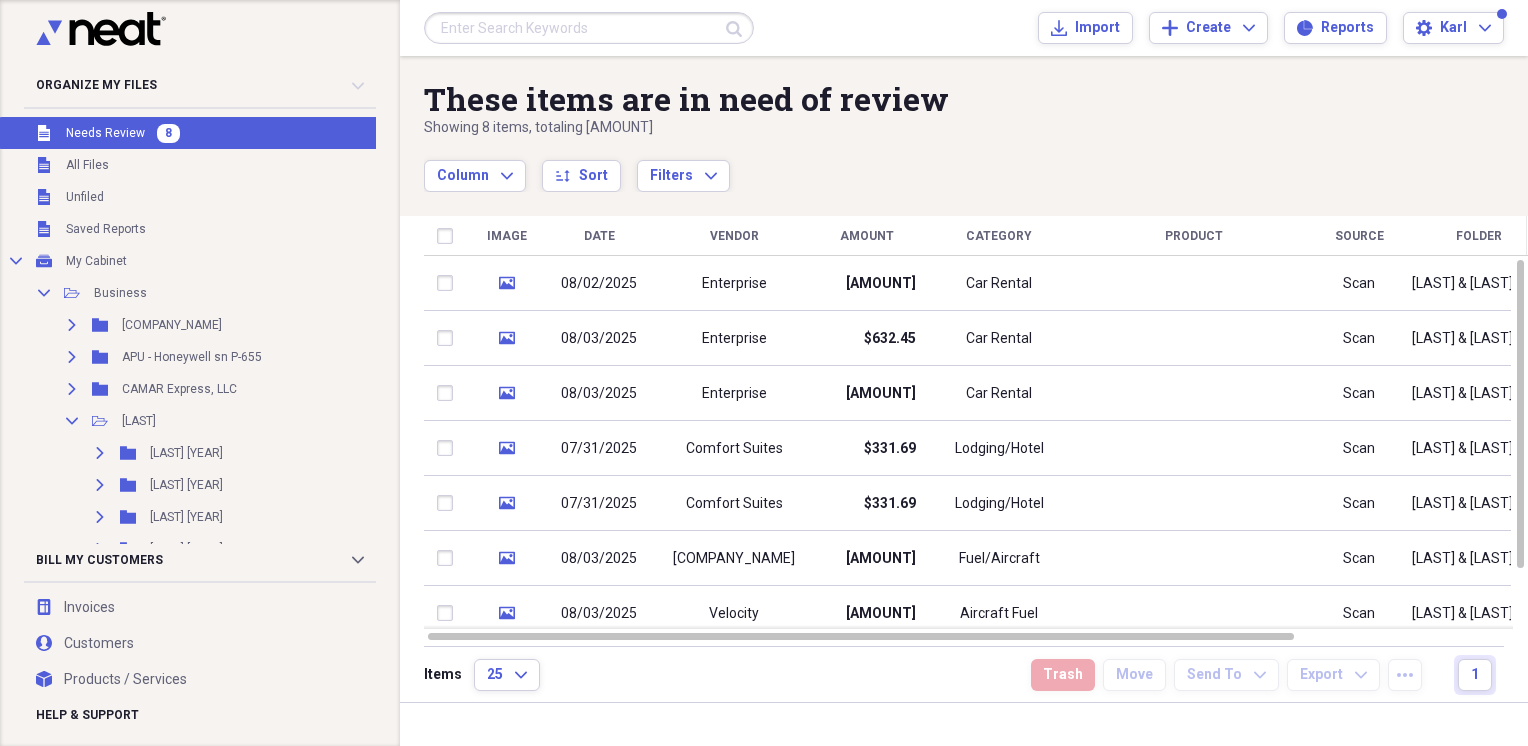 click on "Unfiled Needs Review 8" at bounding box center [237, 133] 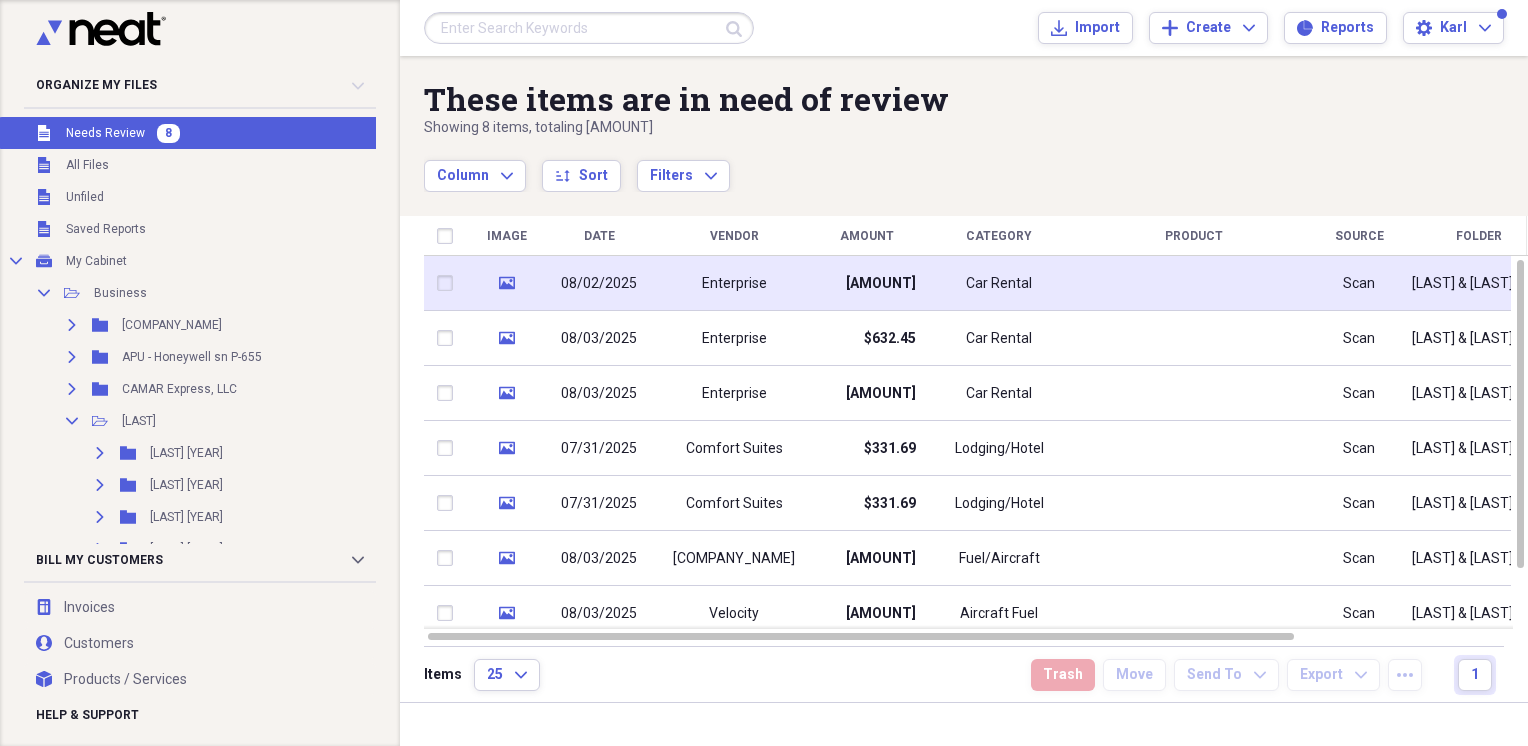 click on "08/02/2025" at bounding box center [599, 283] 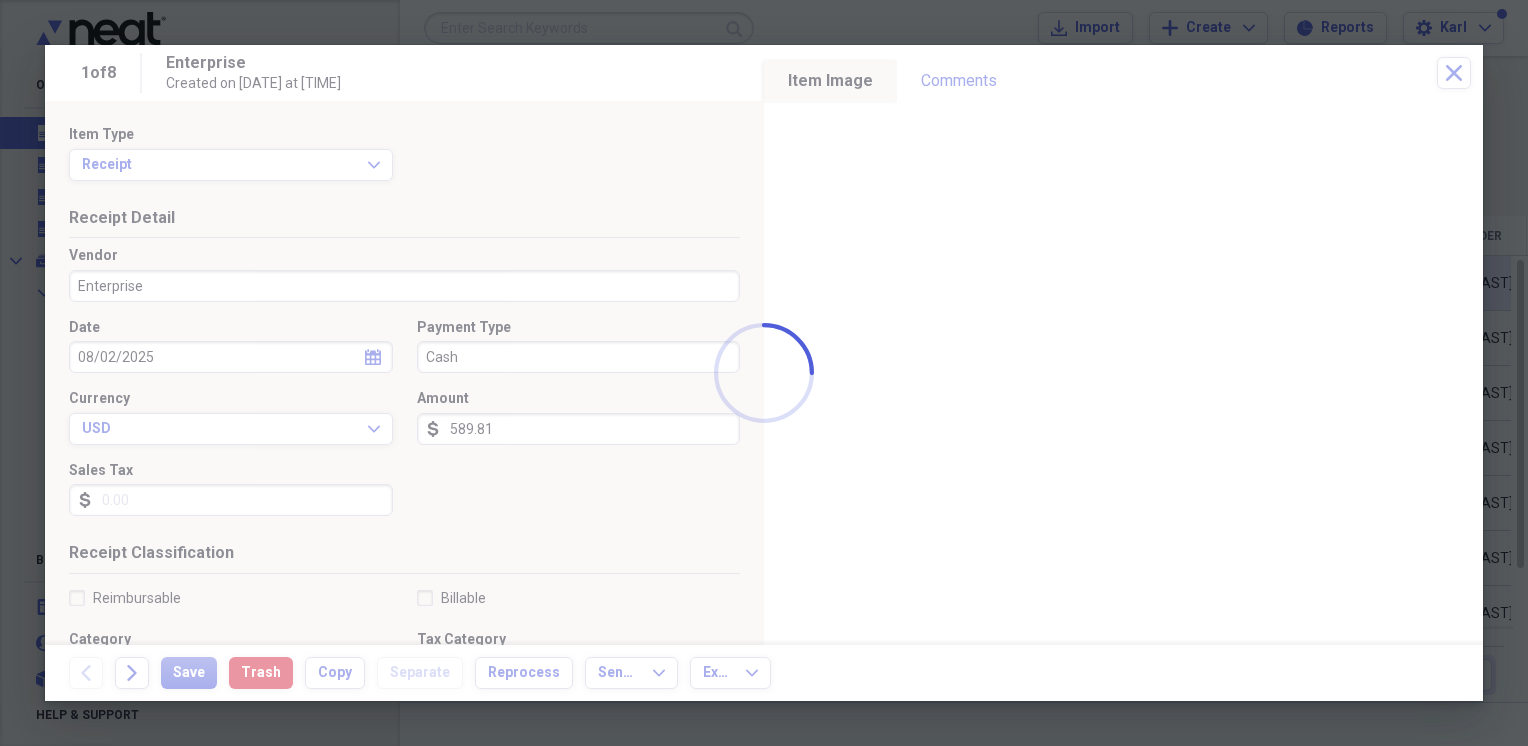 click on "Organize My Files 8 Collapse Unfiled Needs Review 8 Unfiled All Files Unfiled Unfiled Unfiled Saved Reports Collapse My Cabinet My Cabinet Add Folder Collapse Open Folder Business Add Folder Expand Folder [COMPANY_NAME] Add Folder Expand Folder APU - Honeywell sn P-655 Add Folder Expand Folder [COMPANY_NAME] Add Folder Collapse Open Folder [LAST] Add Folder Expand Folder [LAST] [YEAR] Add Folder Expand Folder [LAST] [YEAR] Add Folder Expand Folder [LAST] [YEAR] Add Folder Expand Folder [LAST] [YEAR] Add Folder Expand Folder [LAST] [YEAR] Add Folder Expand Folder [LAST] [YEAR] Add Folder Expand Folder [LAST] [YEAR] Add Folder Expand Folder [LAST] [YEAR] Add Folder Expand Folder [LAST] [YEAR] Add Folder Expand Folder [LAST] [YEAR] Add Folder Folder [LAST] [DATE] - [DATE] Add Folder Folder [LAST] [DATE] - [DATE] Add Folder Folder [LAST] [DATE] - [DATE] Add Folder Folder UV Air Add Folder Expand Folder Expand 1" at bounding box center (764, 373) 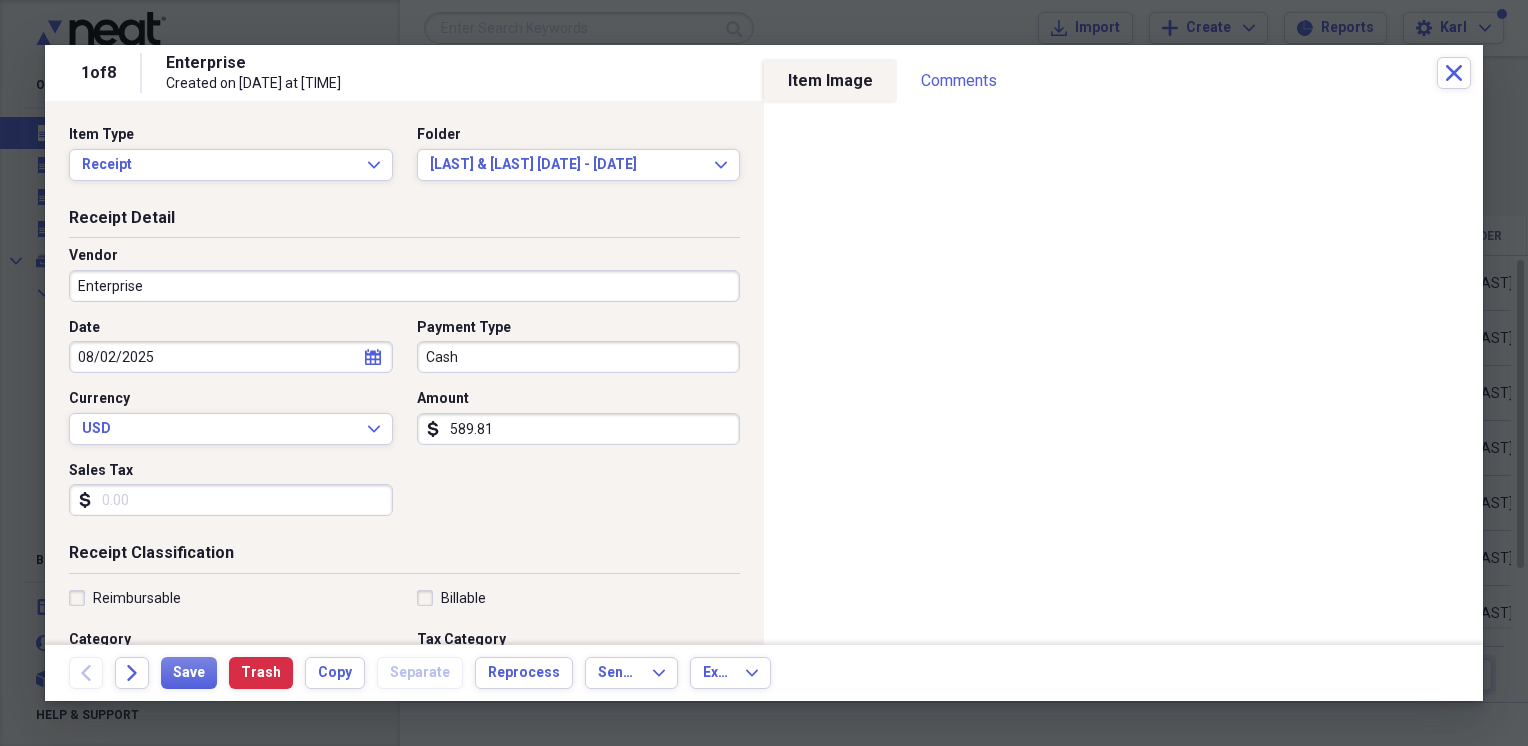 click on "Cash" at bounding box center [579, 357] 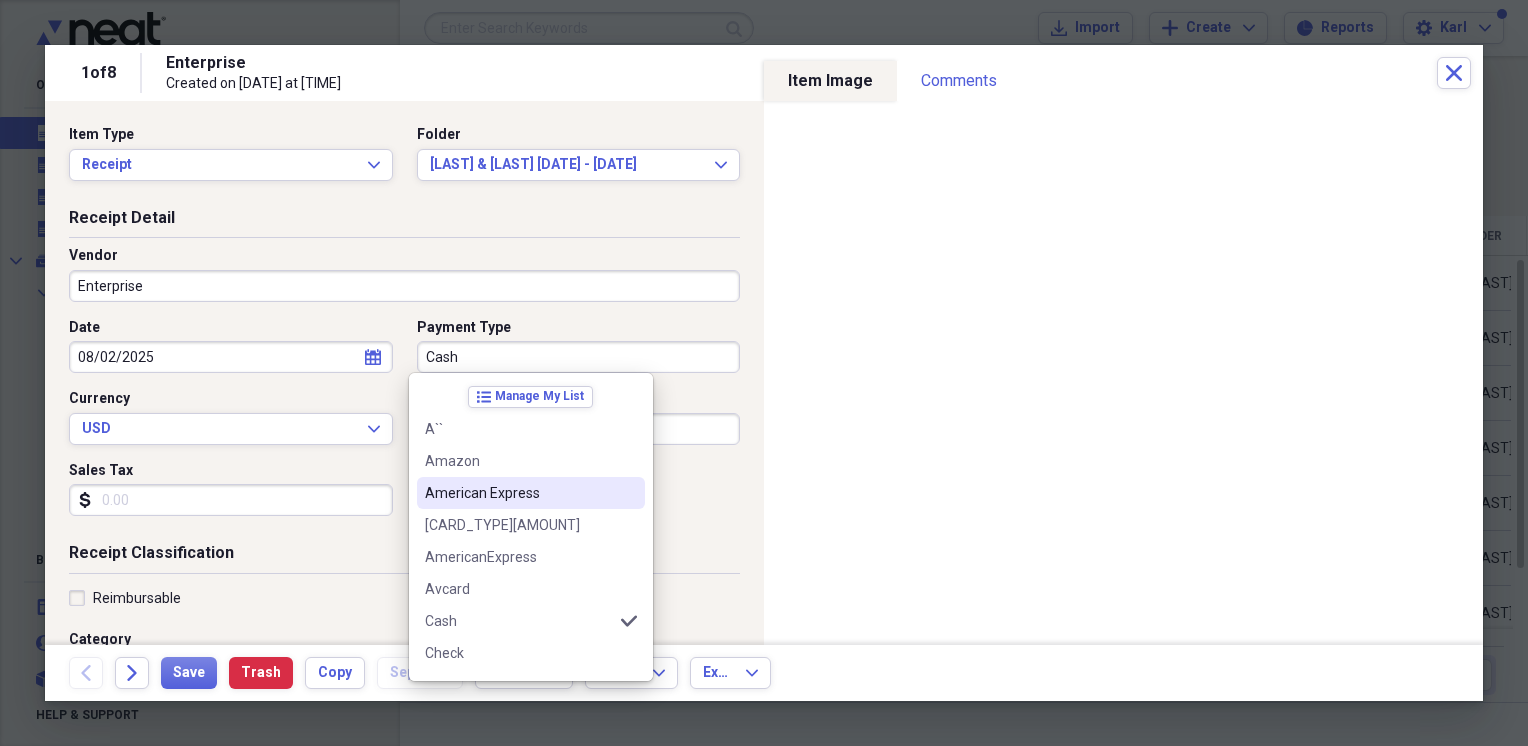 click on "American Express" at bounding box center (519, 493) 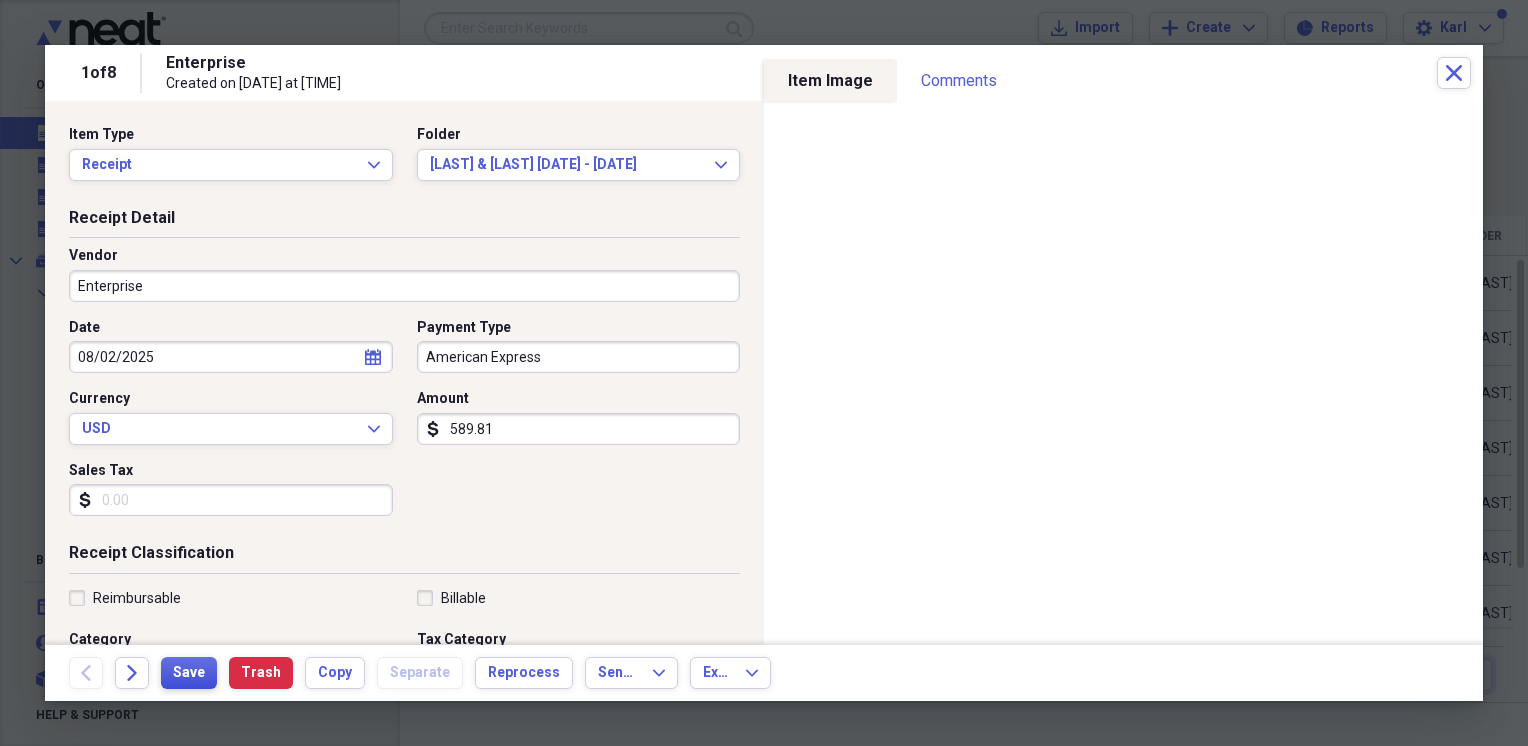 click on "Save" at bounding box center [189, 673] 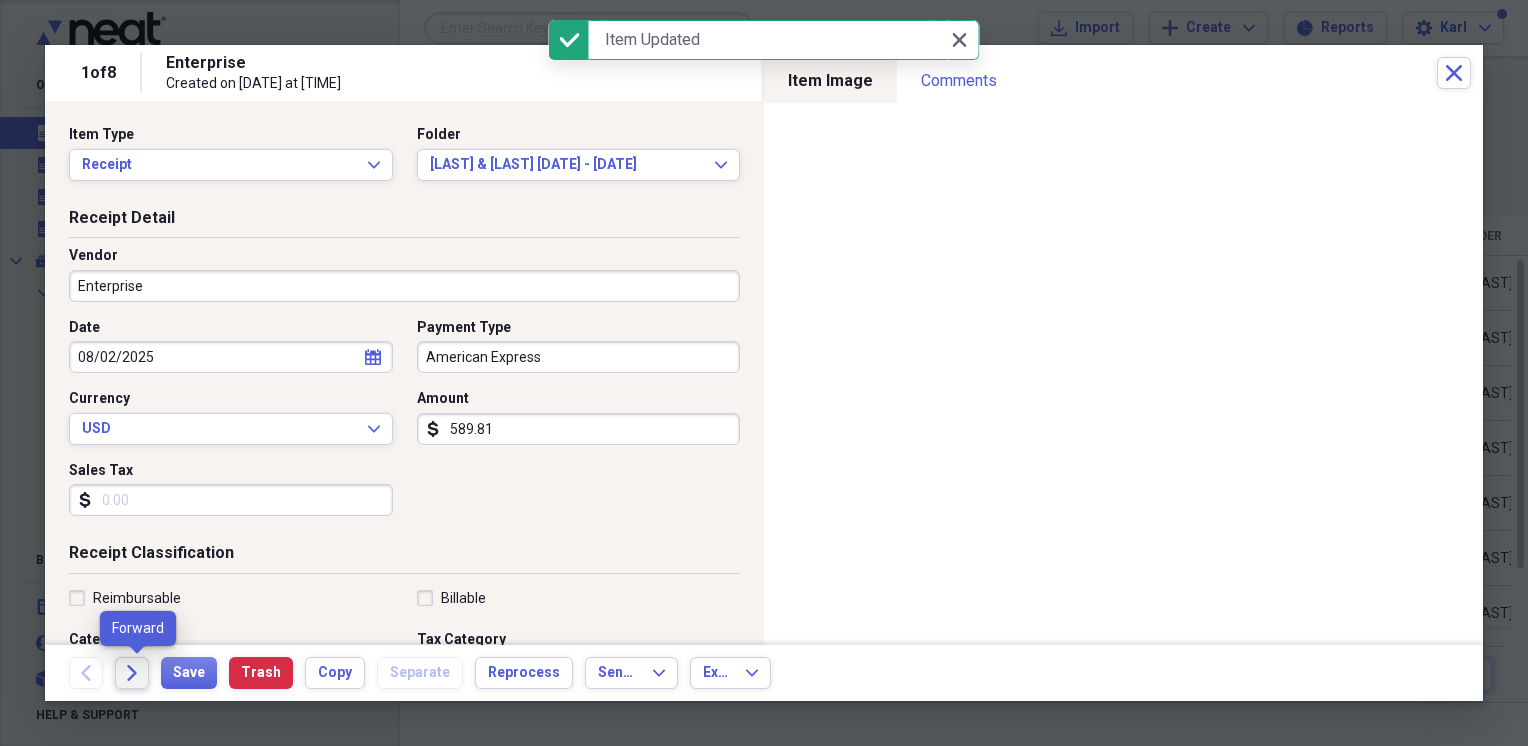 click 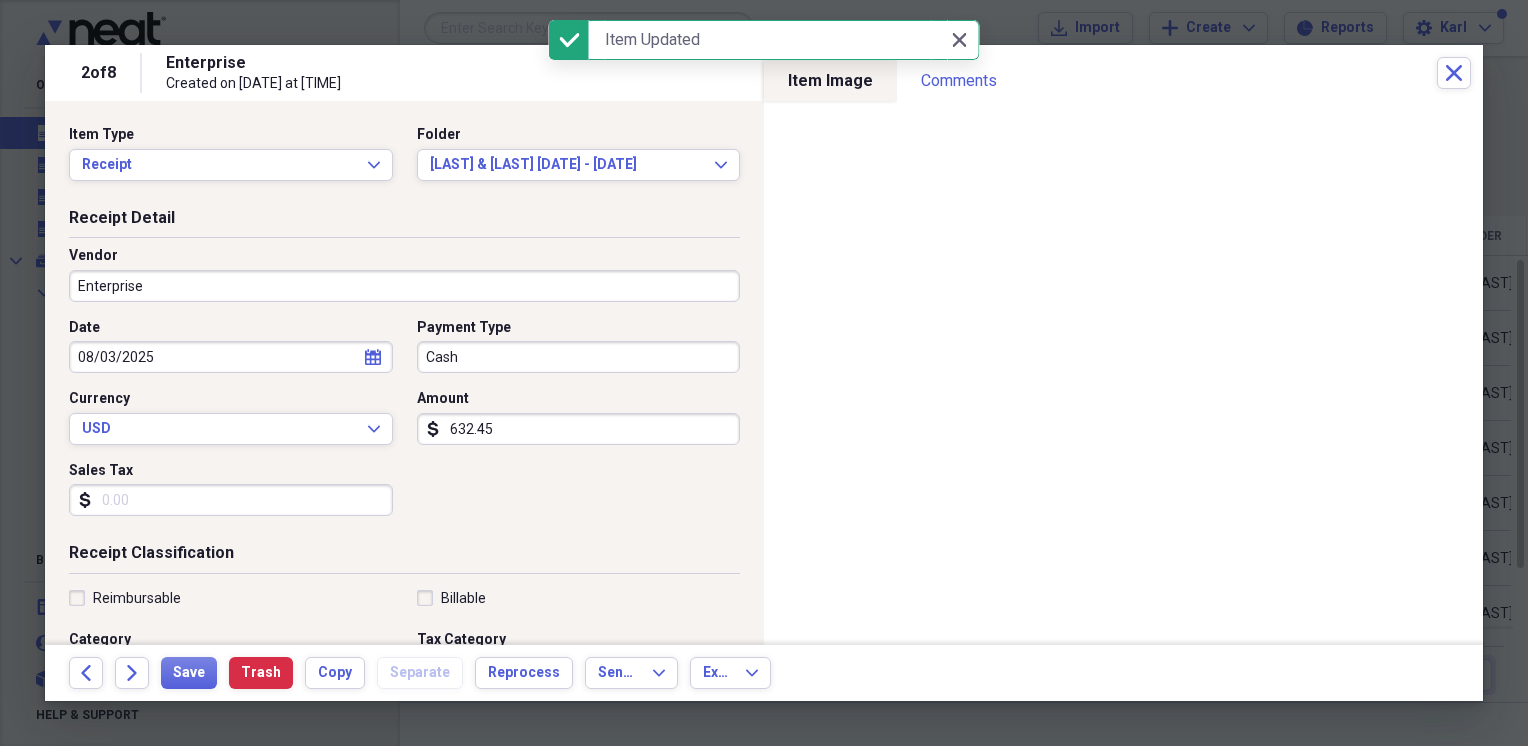 click on "Cash" at bounding box center [579, 357] 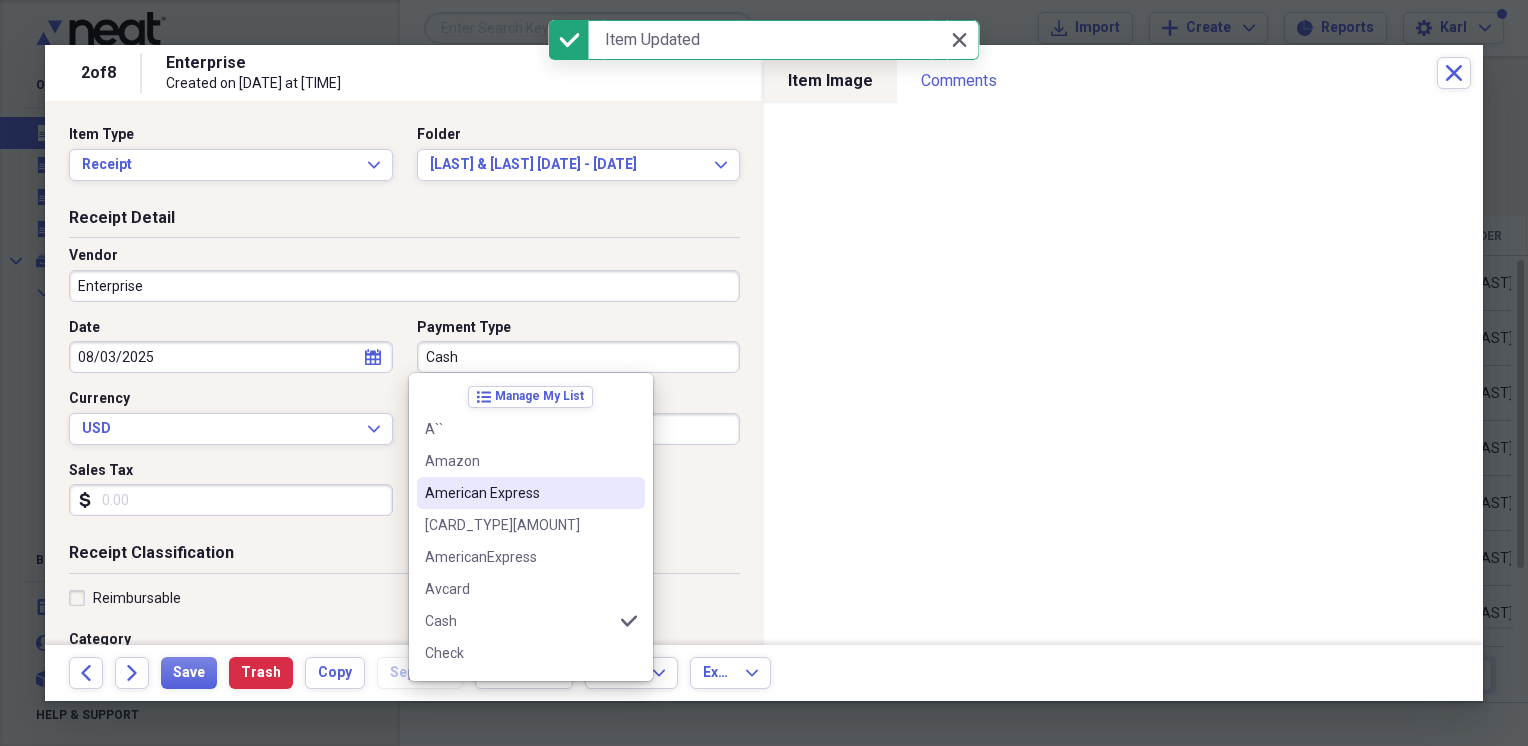 click on "American Express" at bounding box center [531, 493] 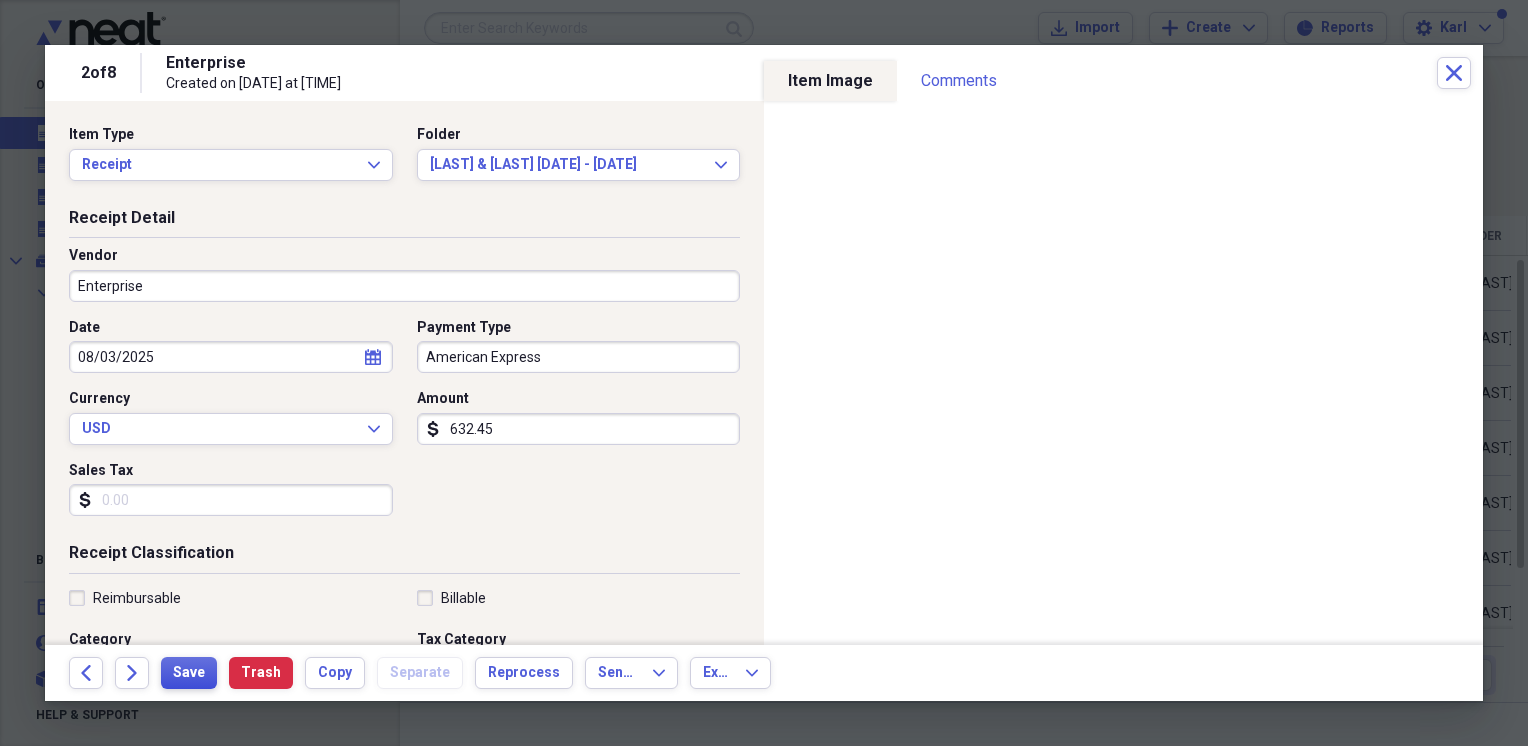 click on "Save" at bounding box center (189, 673) 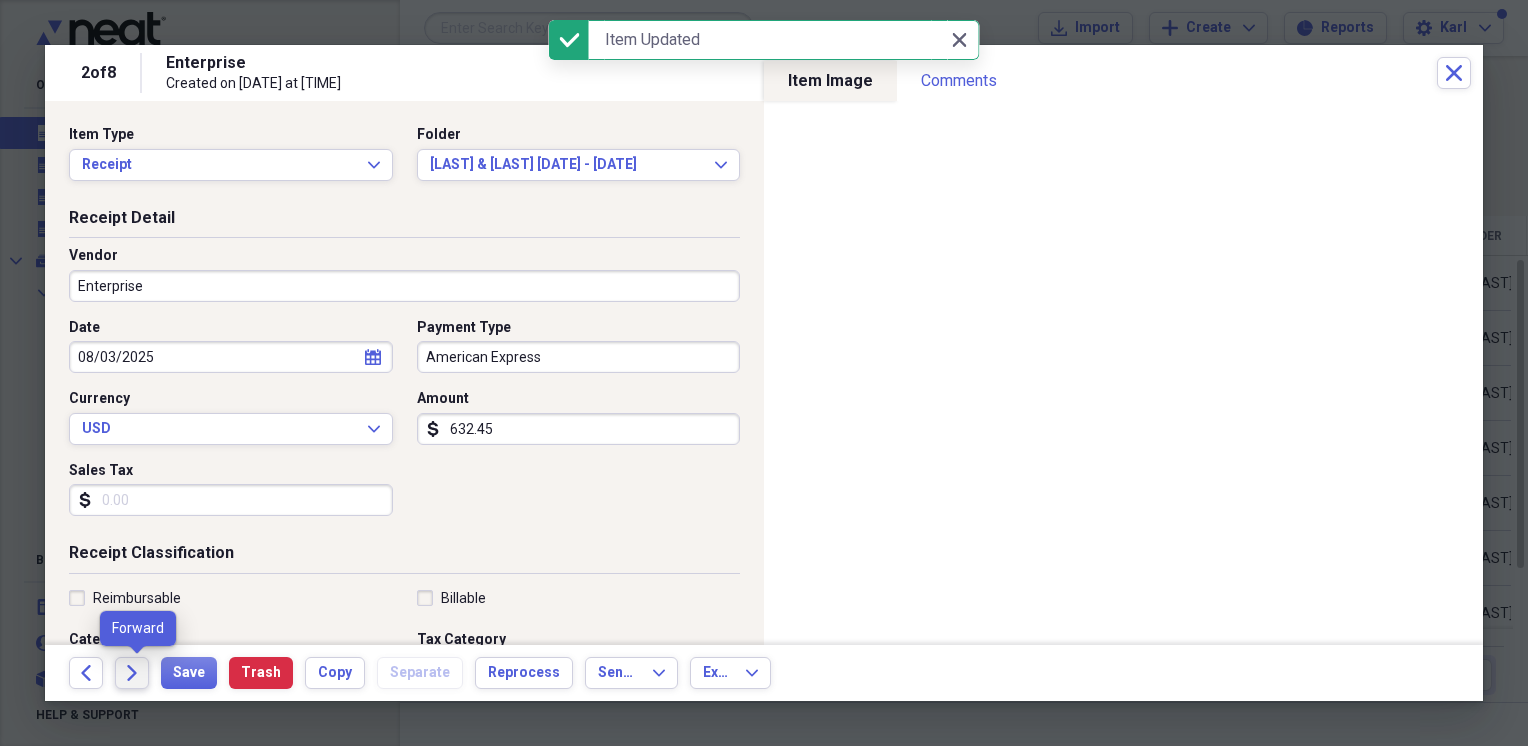 click on "Forward" 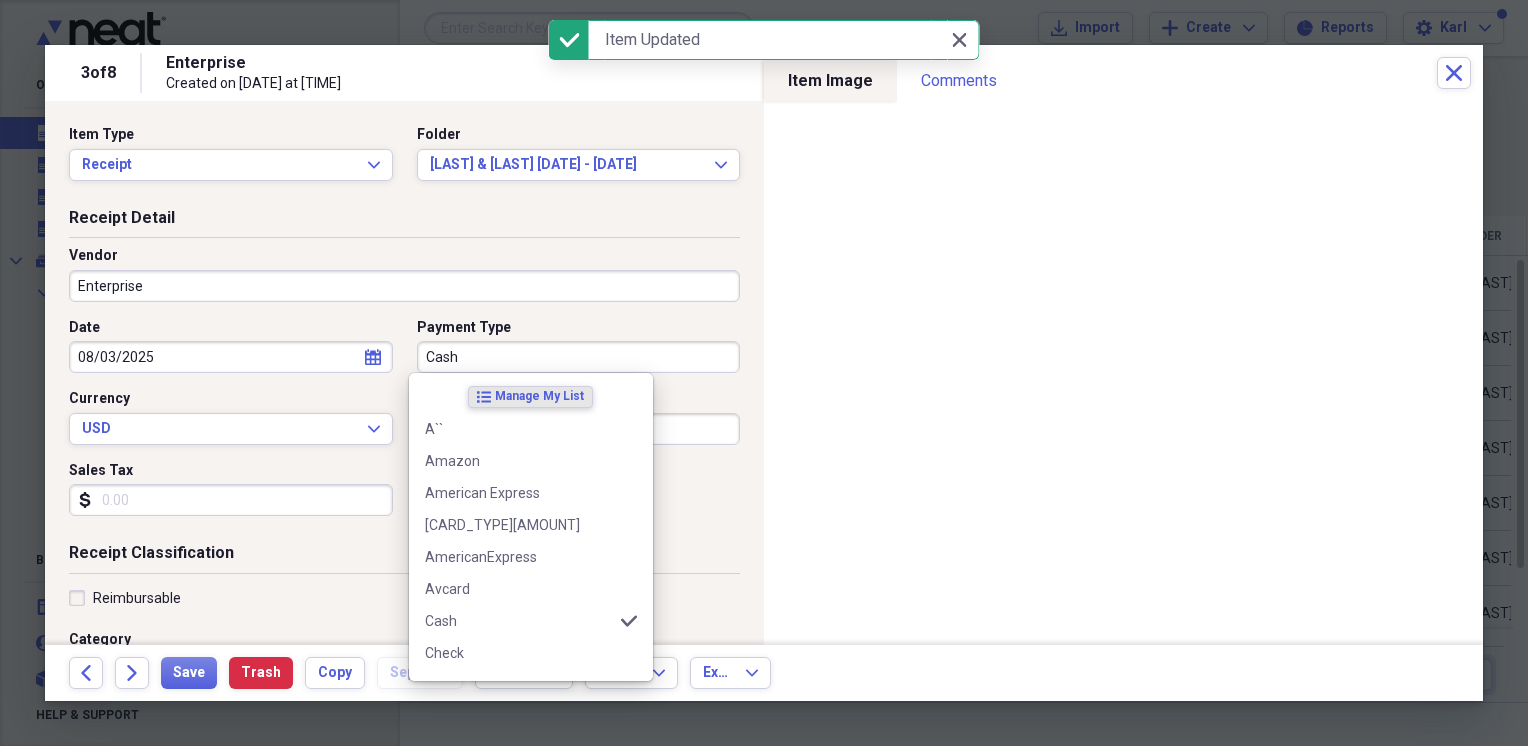 click on "Cash" at bounding box center (579, 357) 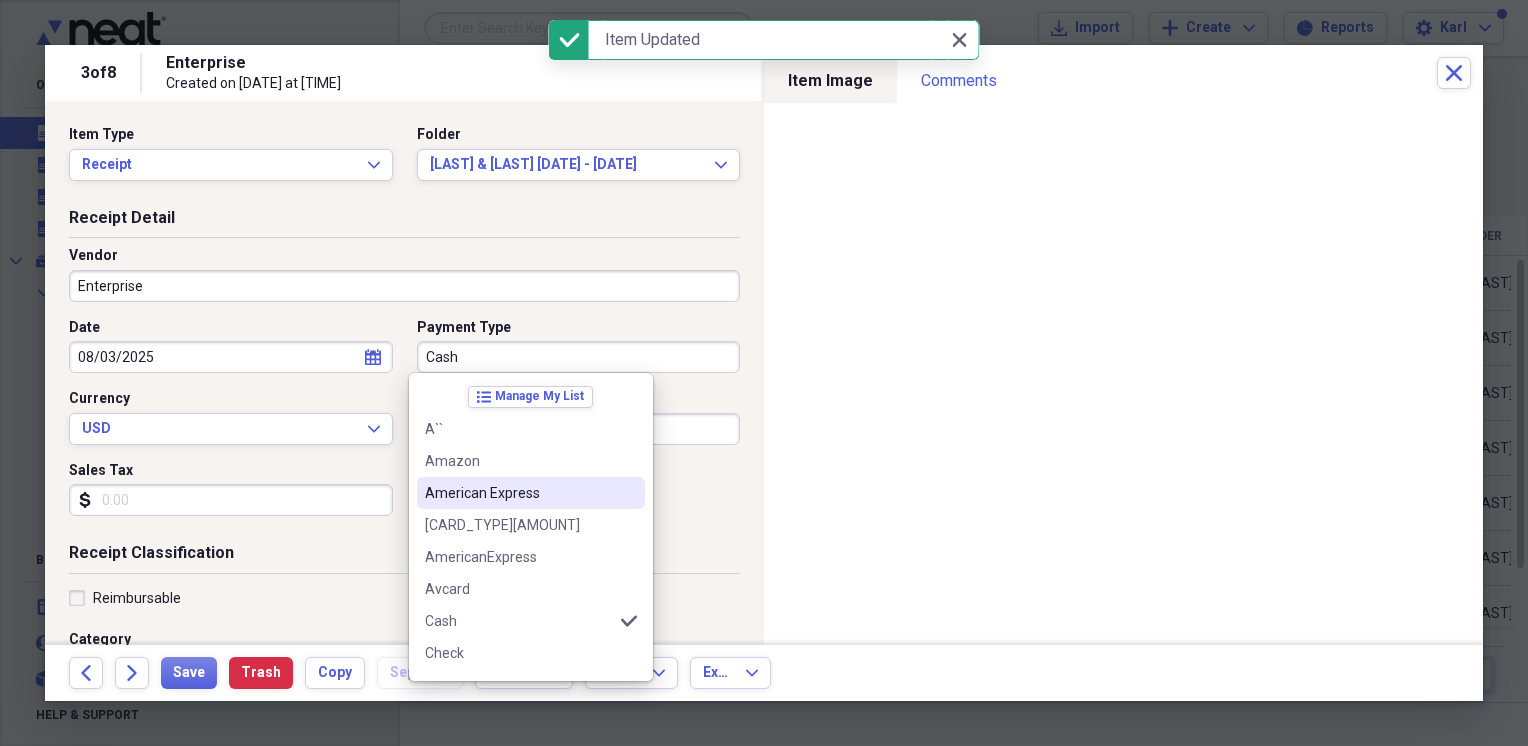 click on "American Express" at bounding box center (519, 493) 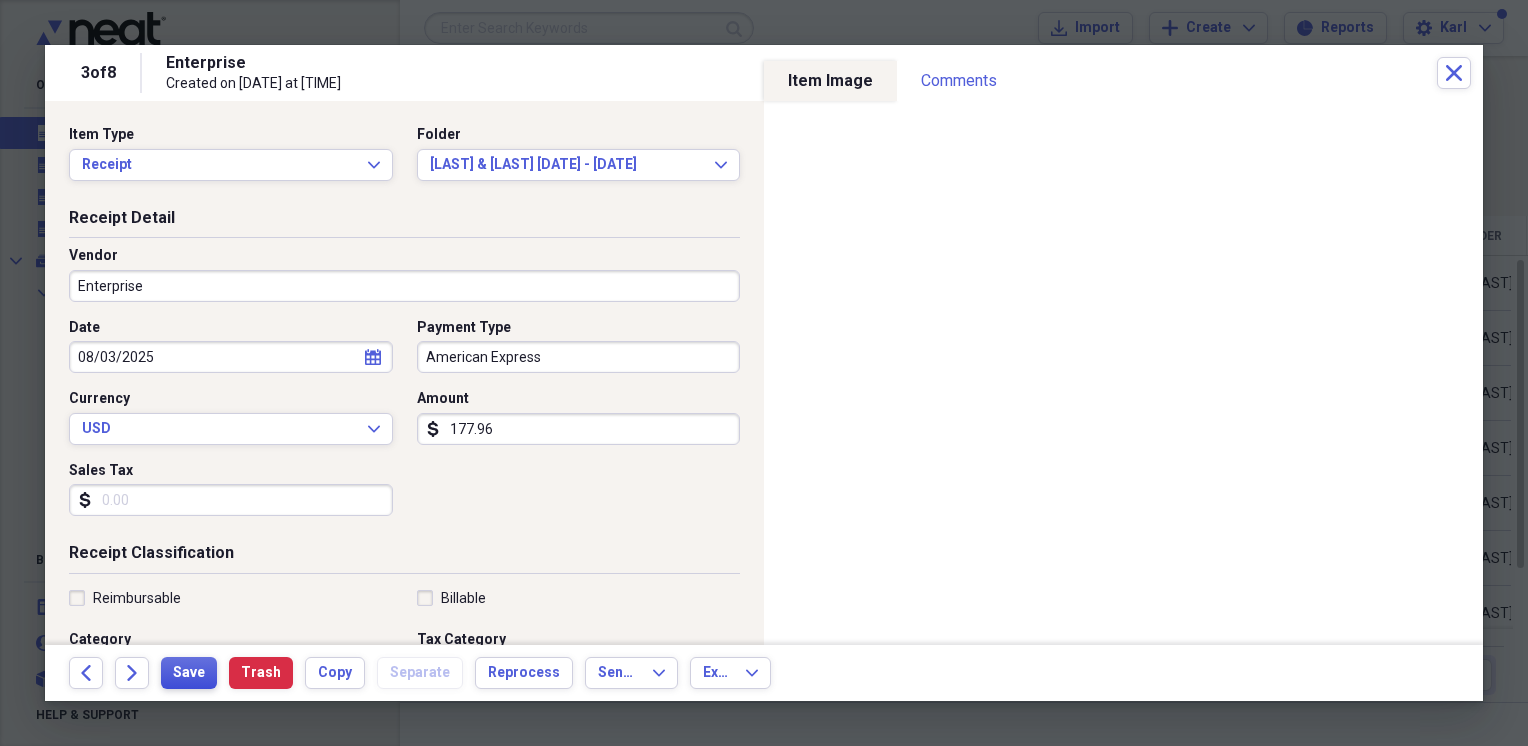 click on "Save" at bounding box center [189, 673] 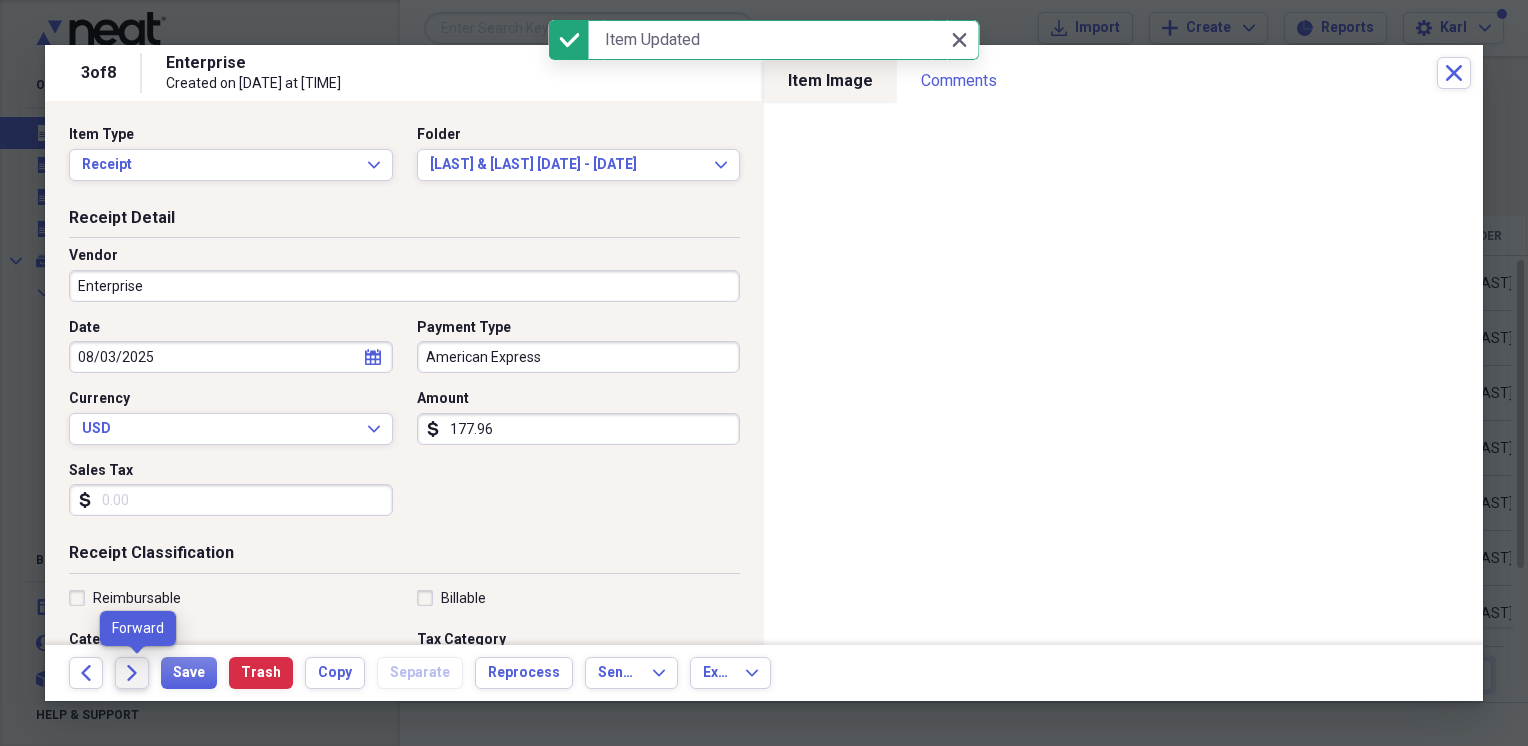 click on "Forward" 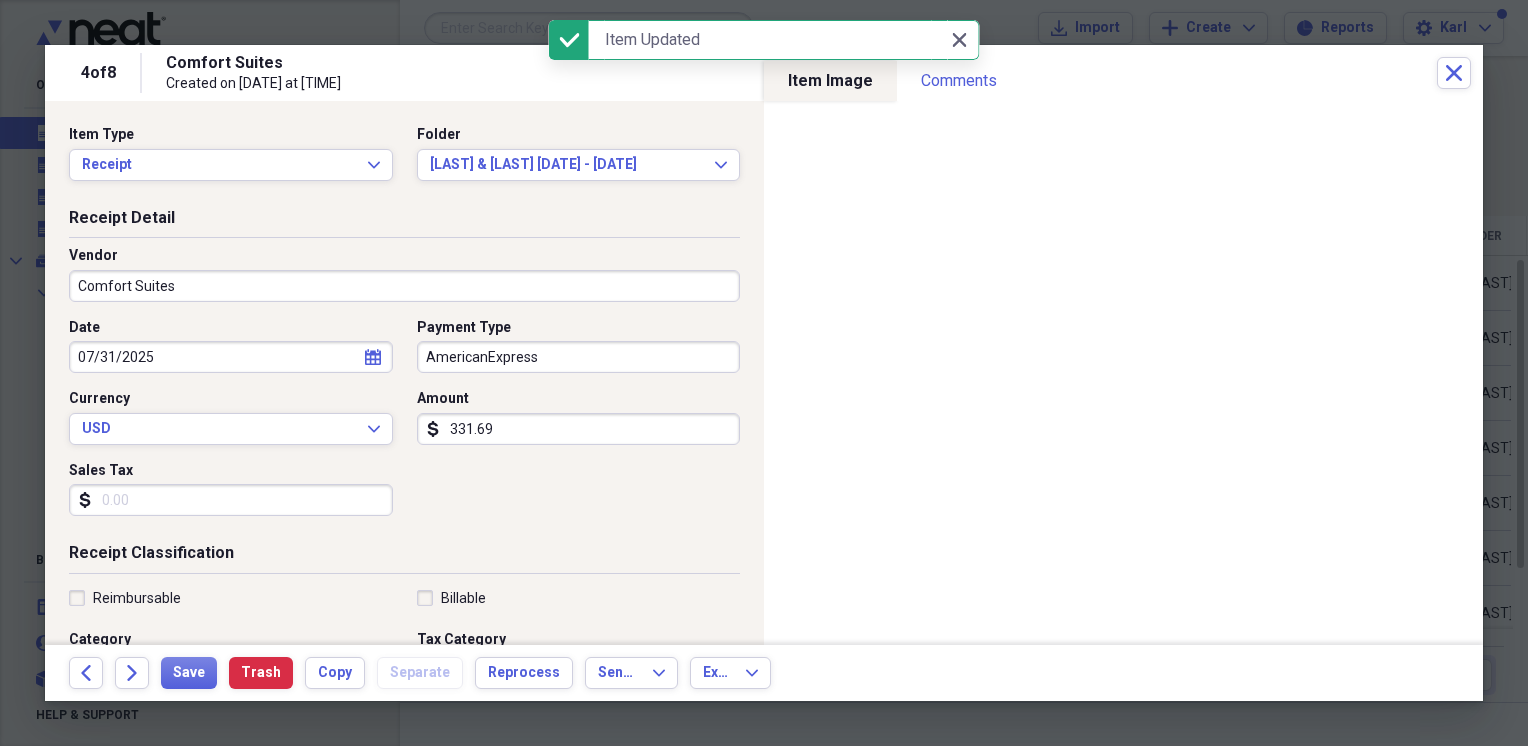 click on "AmericanExpress" at bounding box center [579, 357] 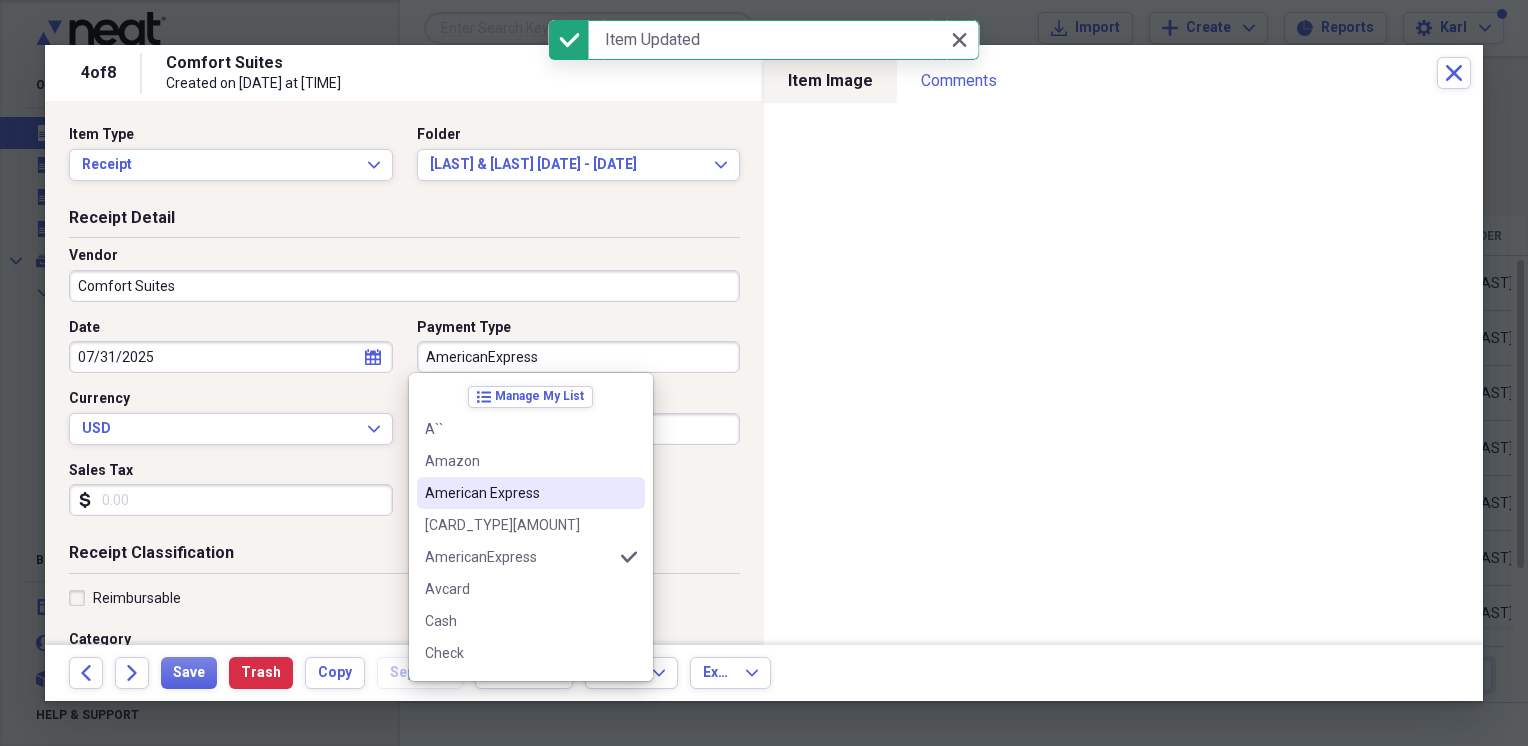 click on "American Express" at bounding box center (519, 493) 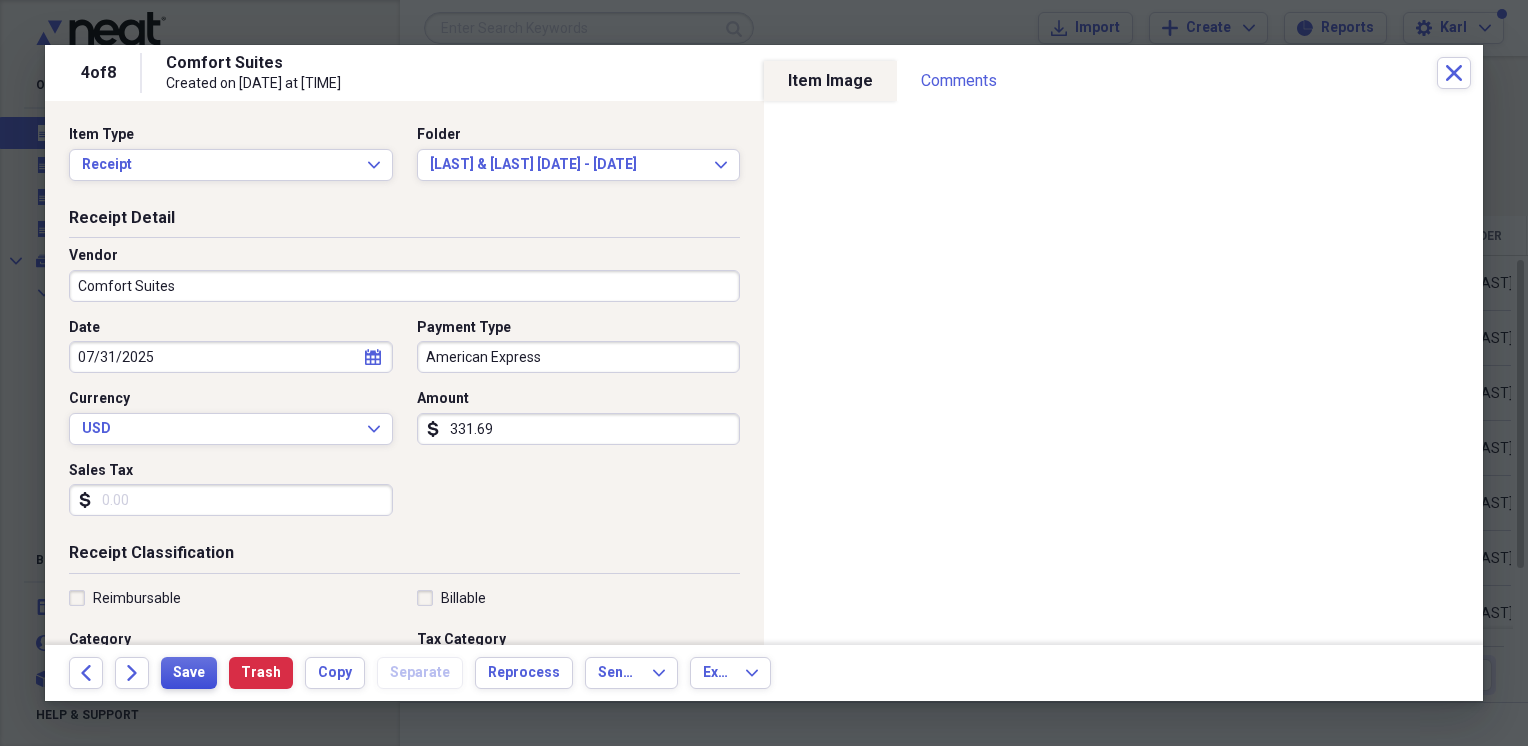 click on "Save" at bounding box center [189, 673] 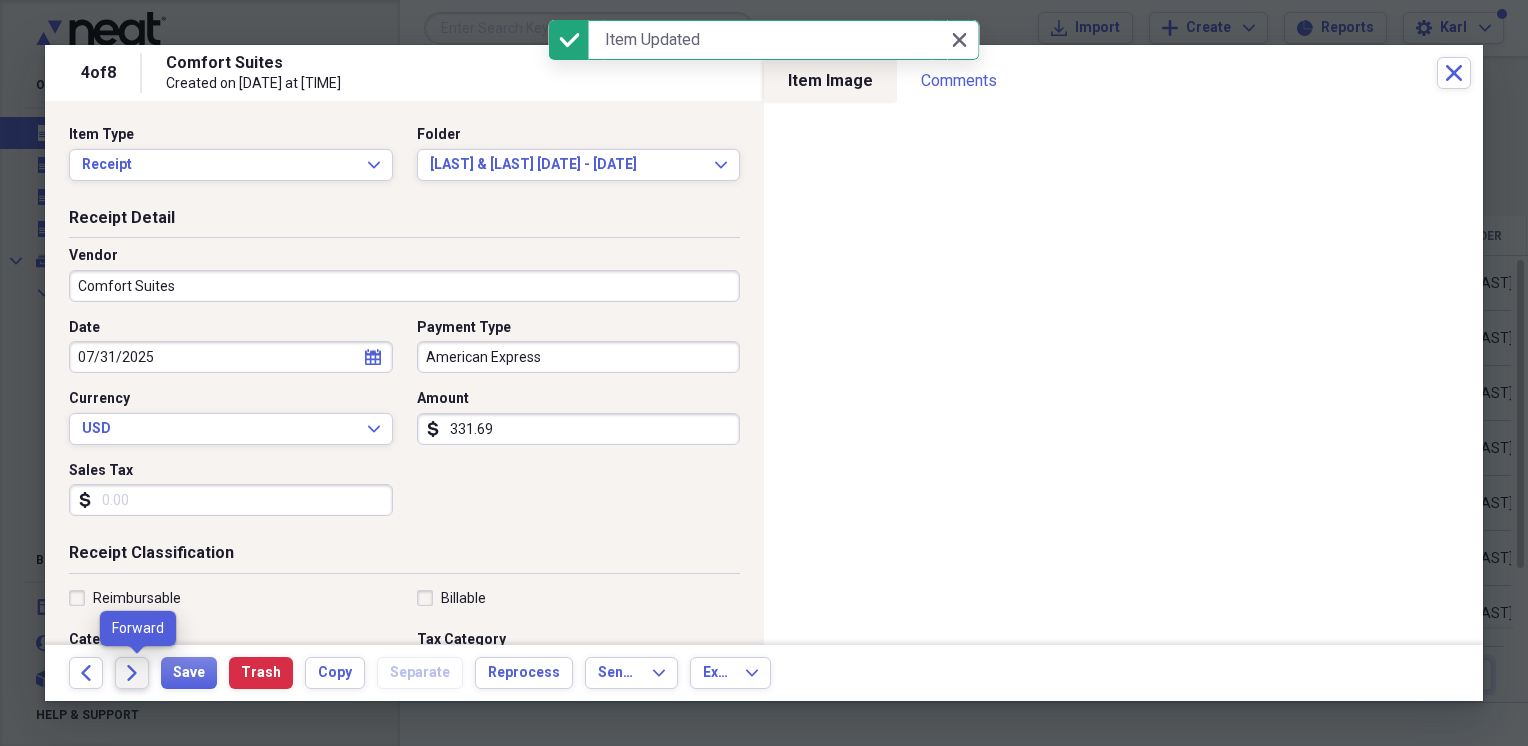 click on "Forward" at bounding box center (132, 673) 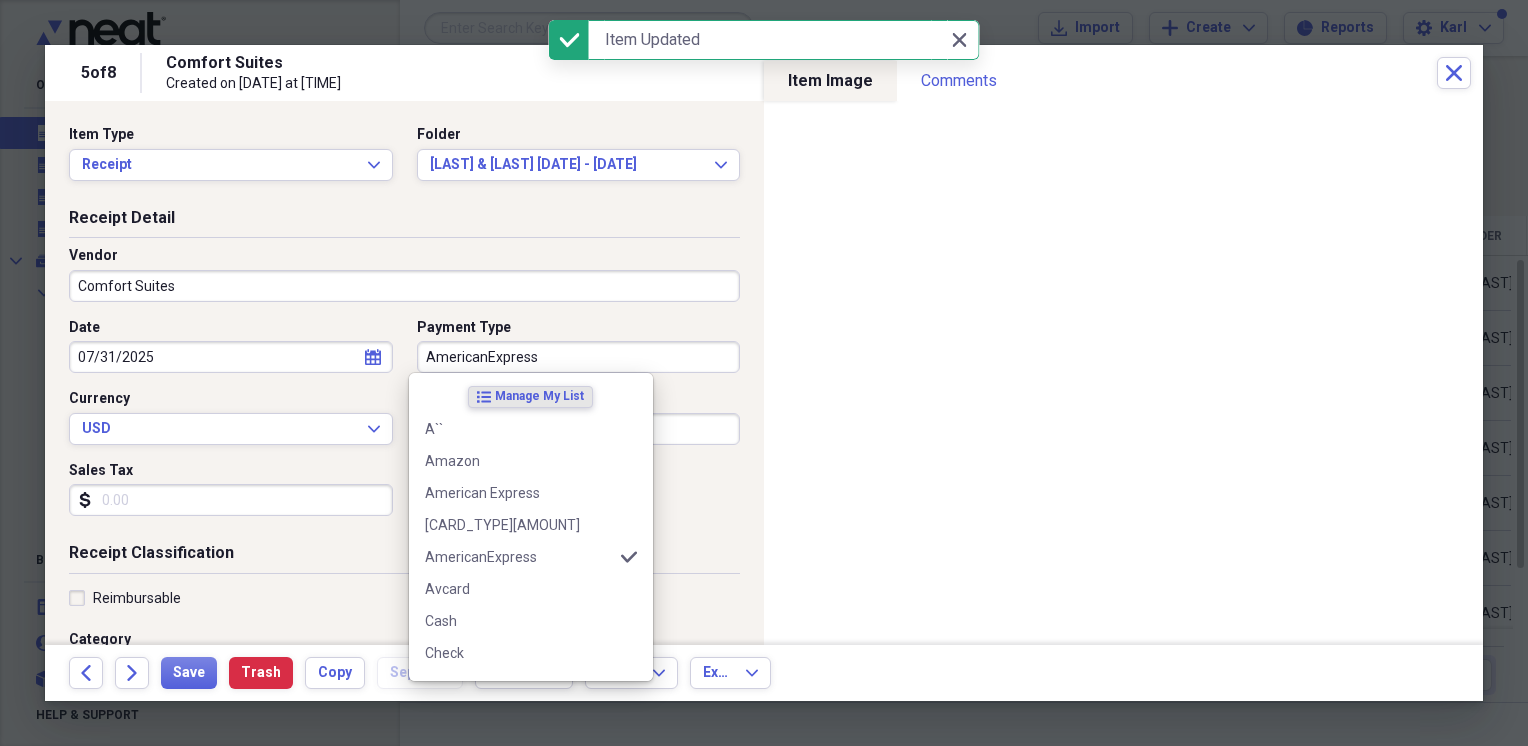 click on "AmericanExpress" at bounding box center (579, 357) 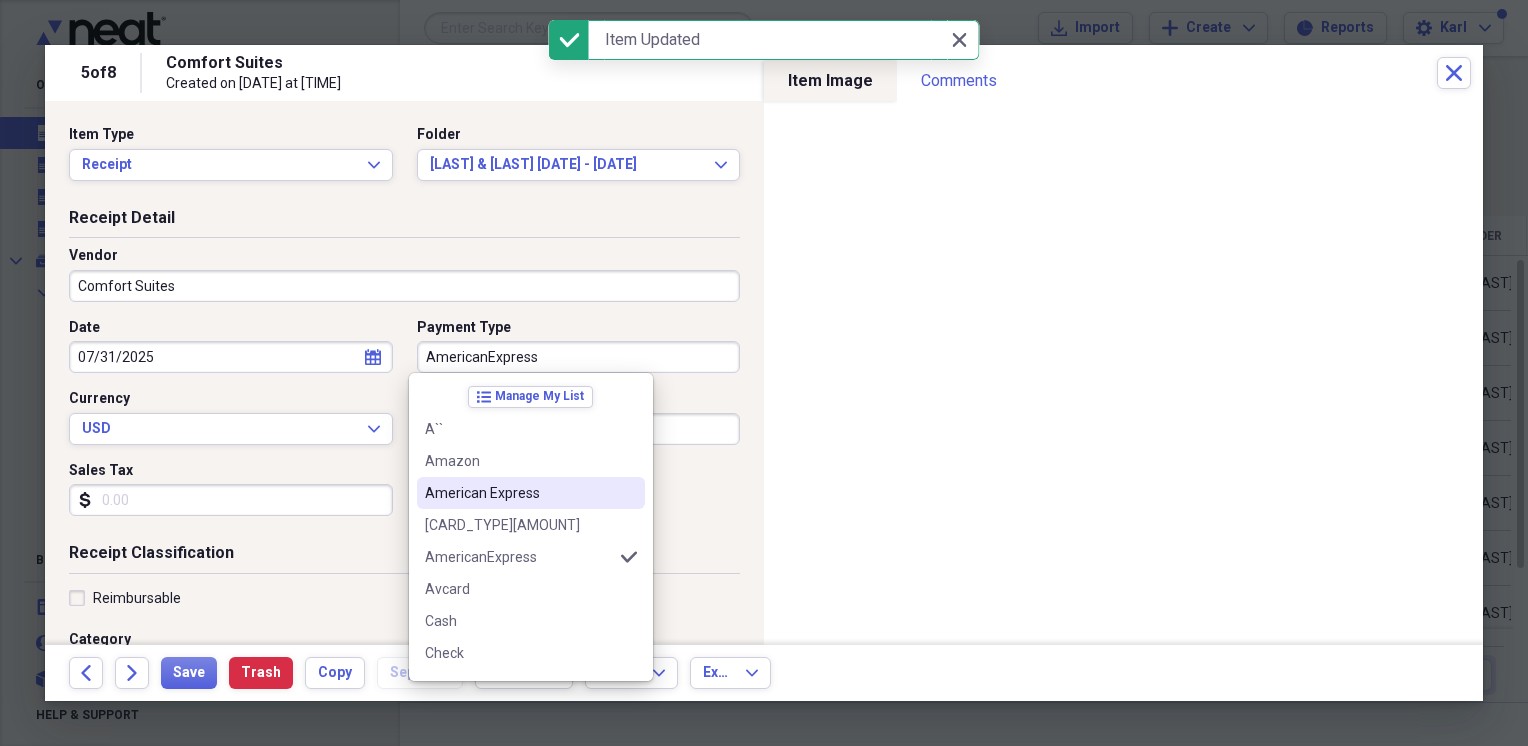 click on "American Express" at bounding box center (519, 493) 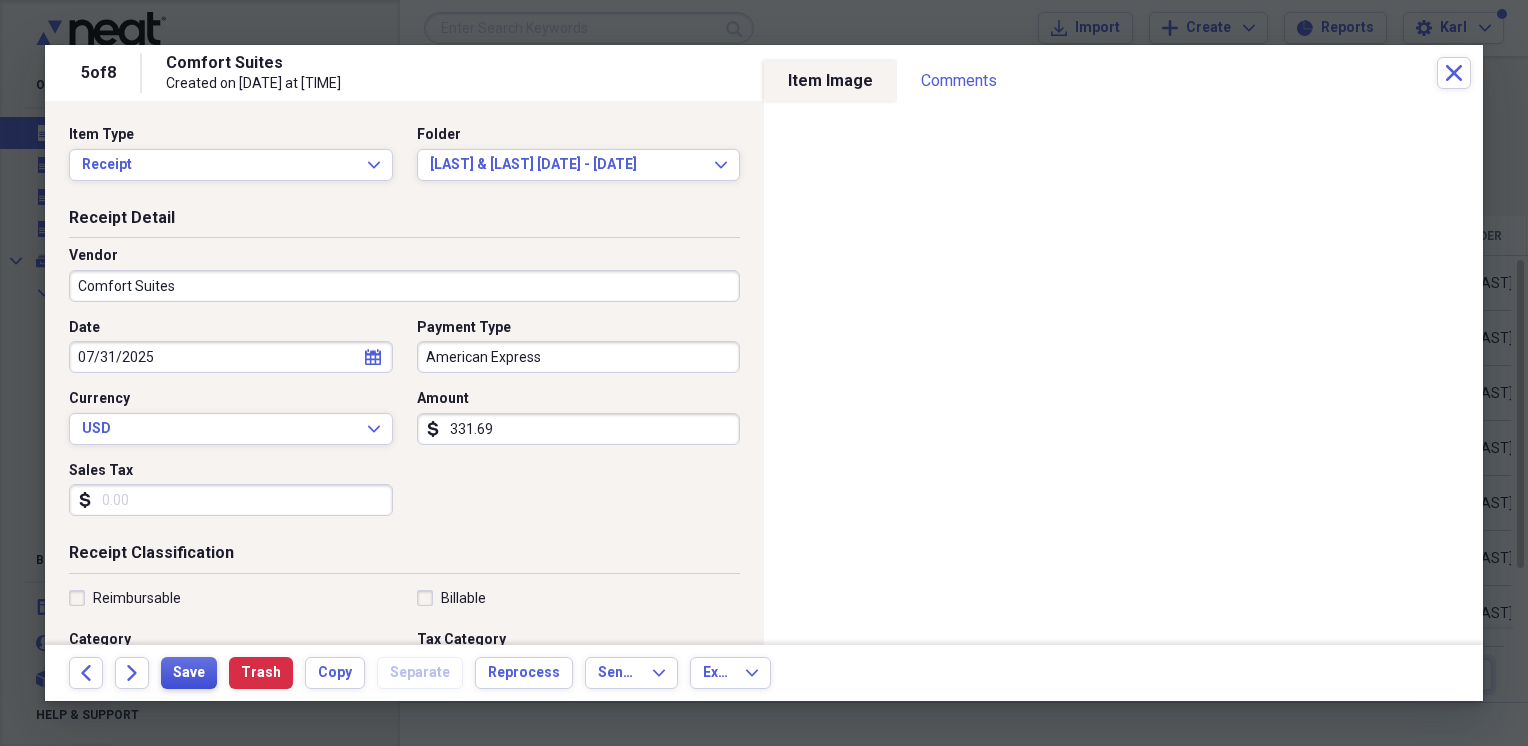 click on "Save" at bounding box center [189, 673] 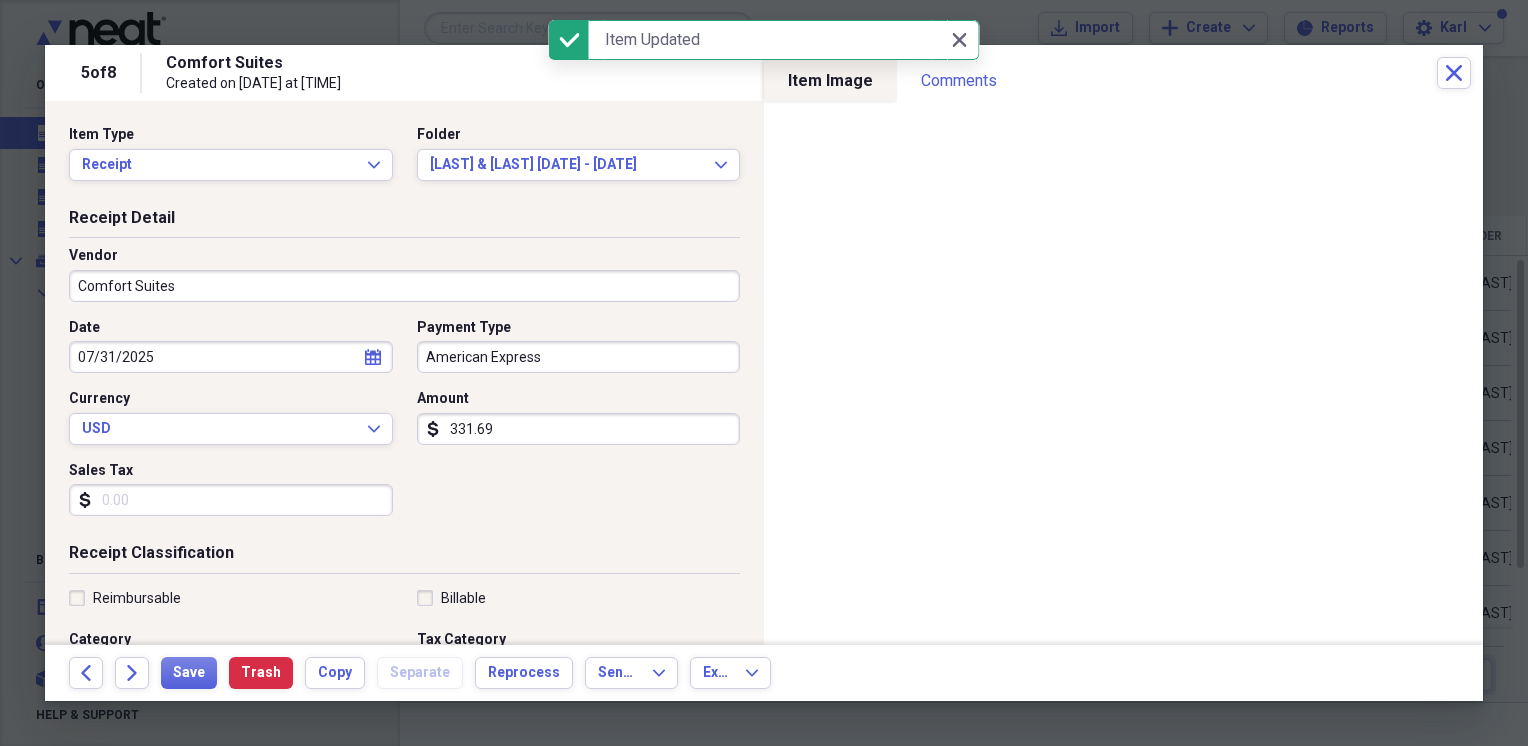 click 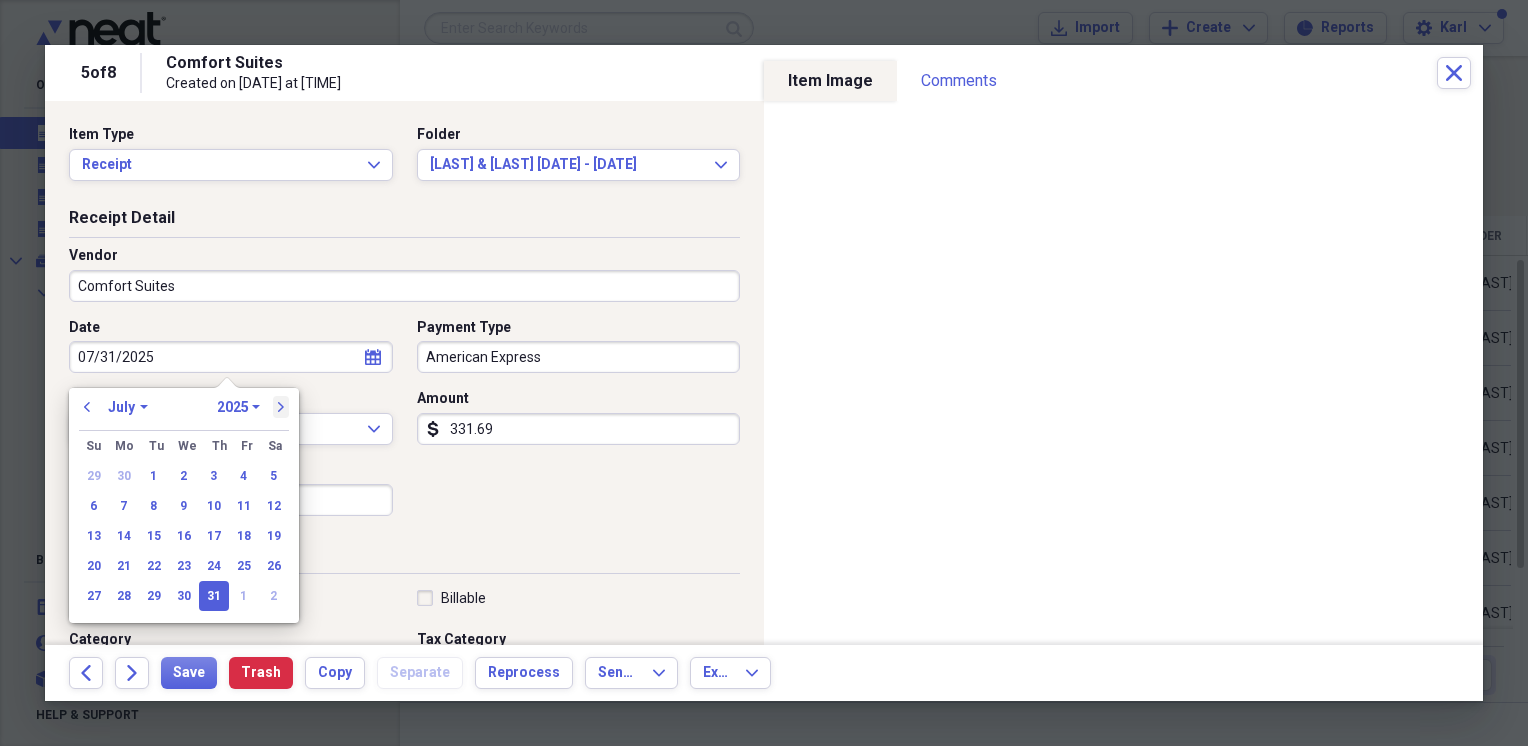 click on "next" at bounding box center [281, 407] 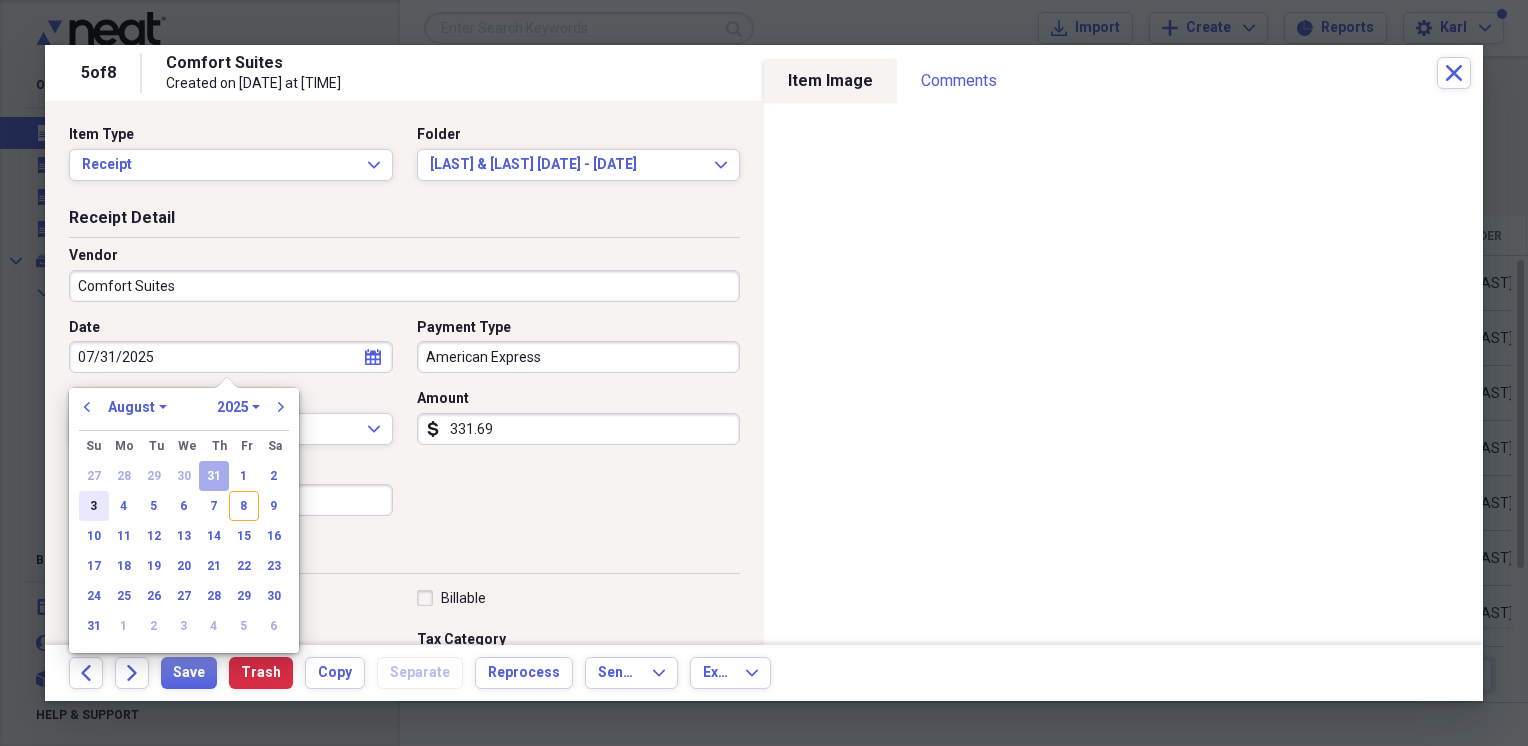 click on "3" at bounding box center (94, 506) 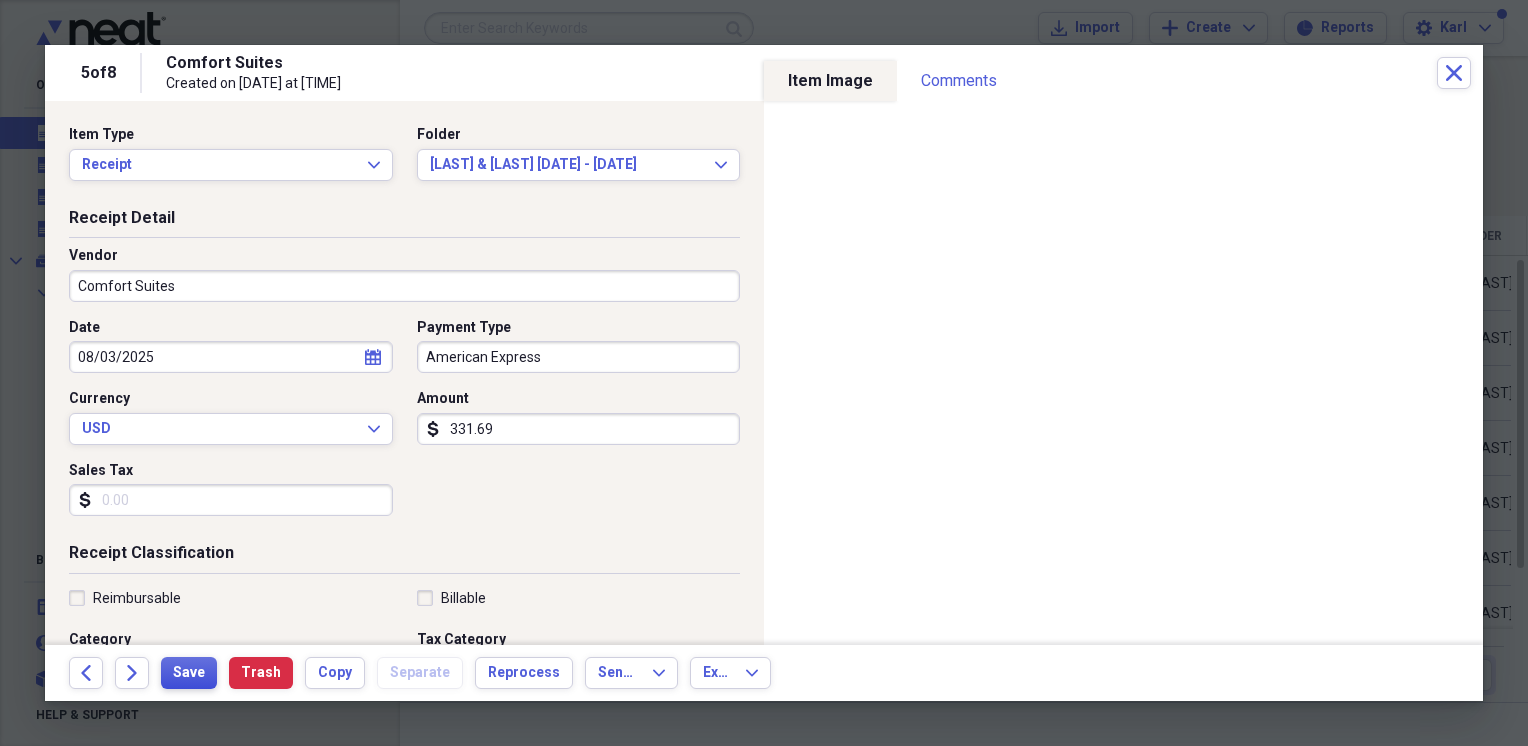 click on "Save" at bounding box center (189, 673) 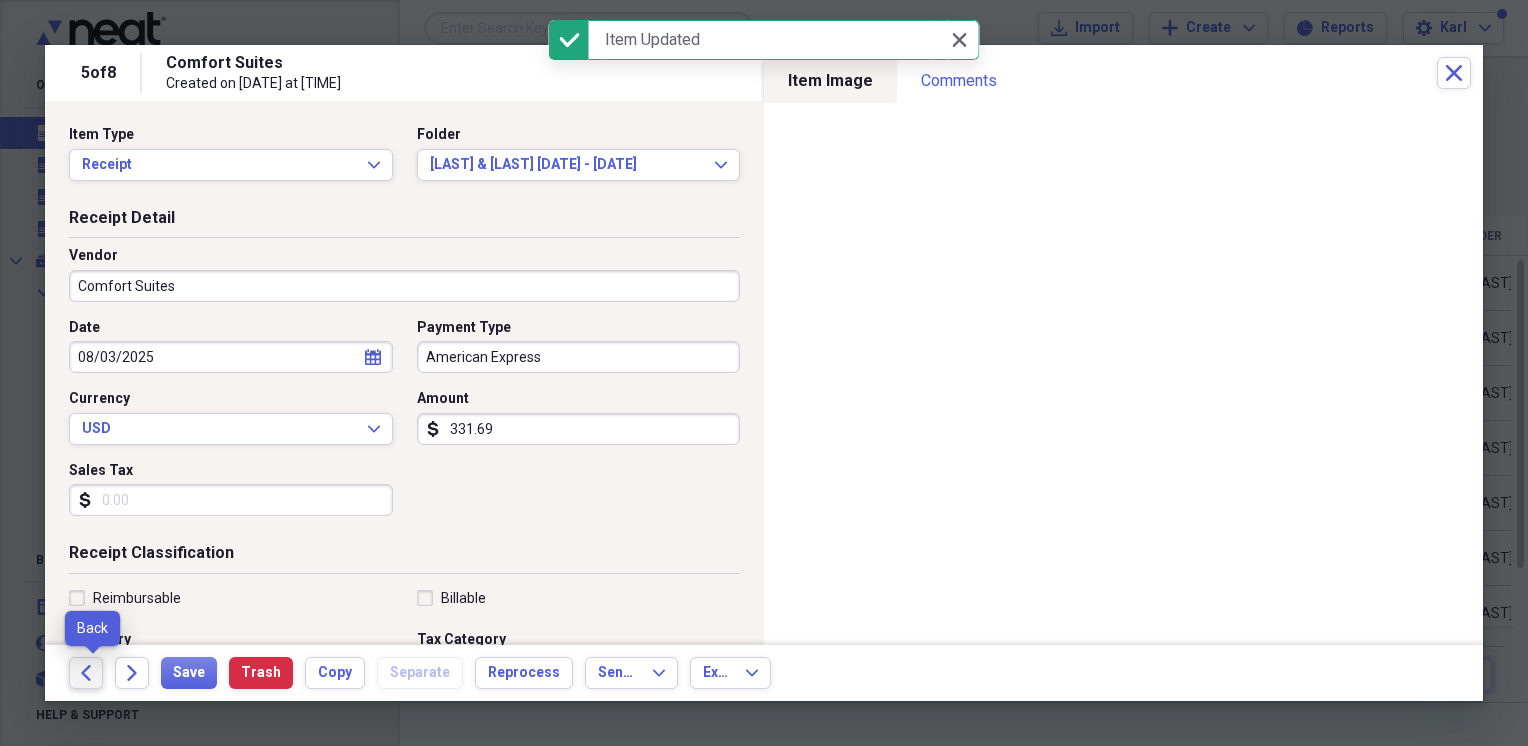 click on "Back" 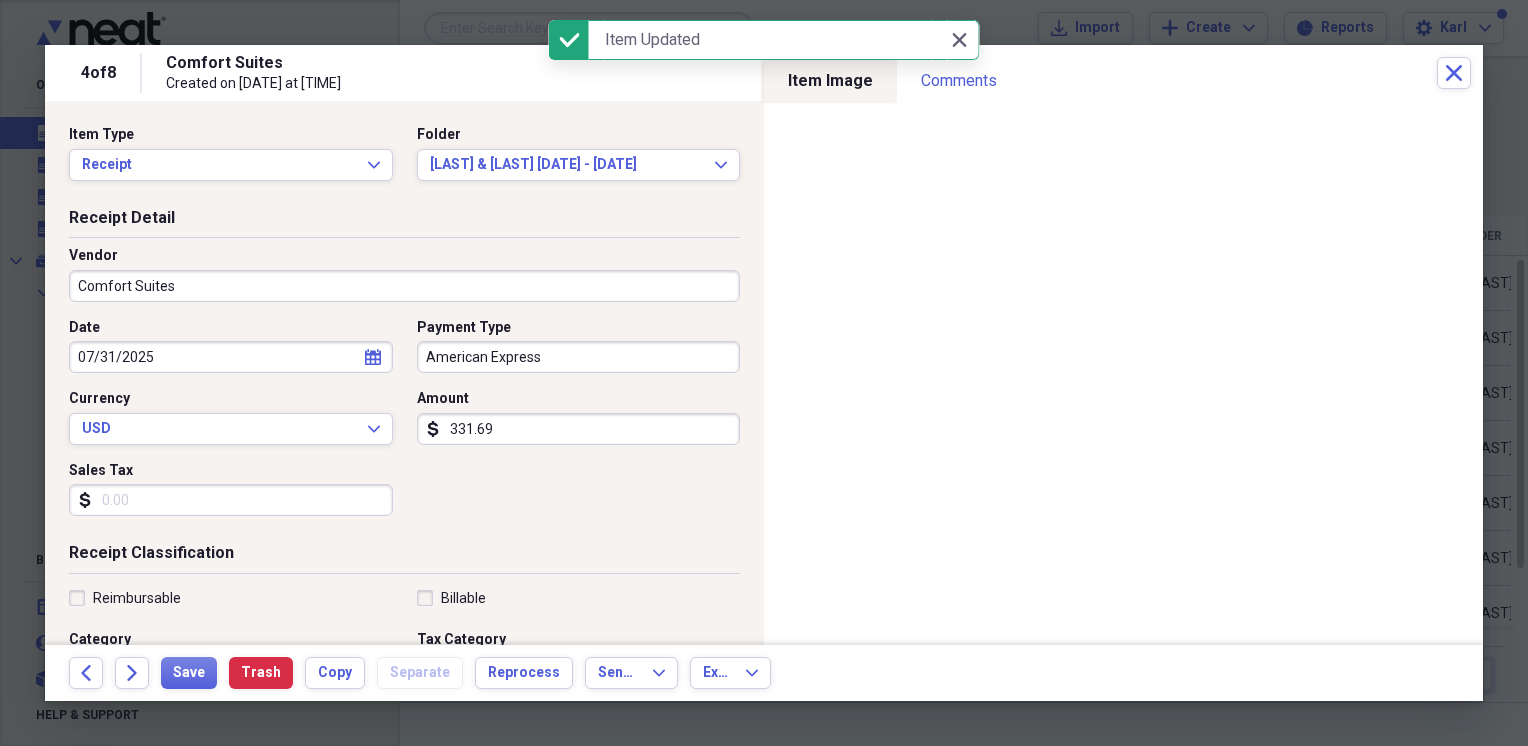 click on "calendar" 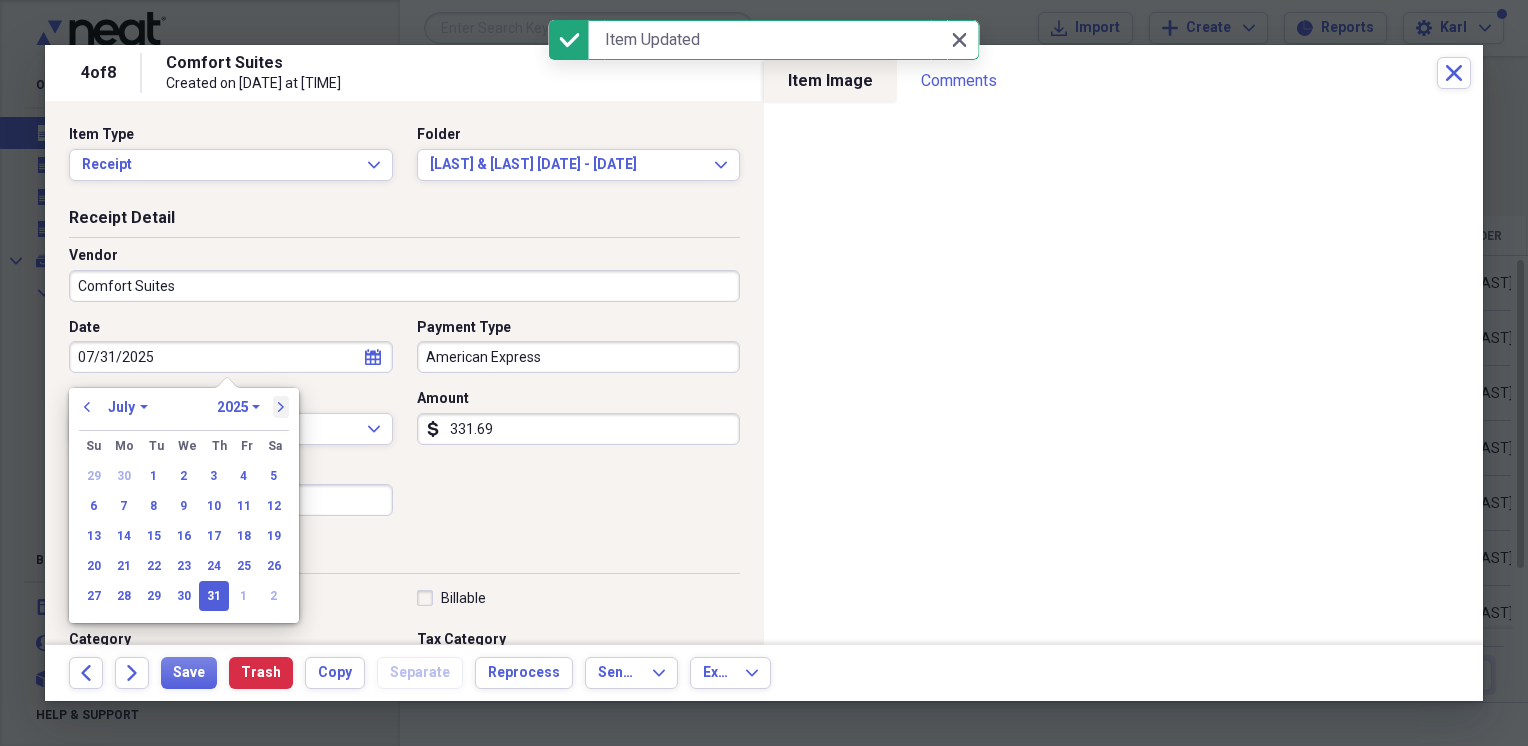click on "next" at bounding box center [281, 407] 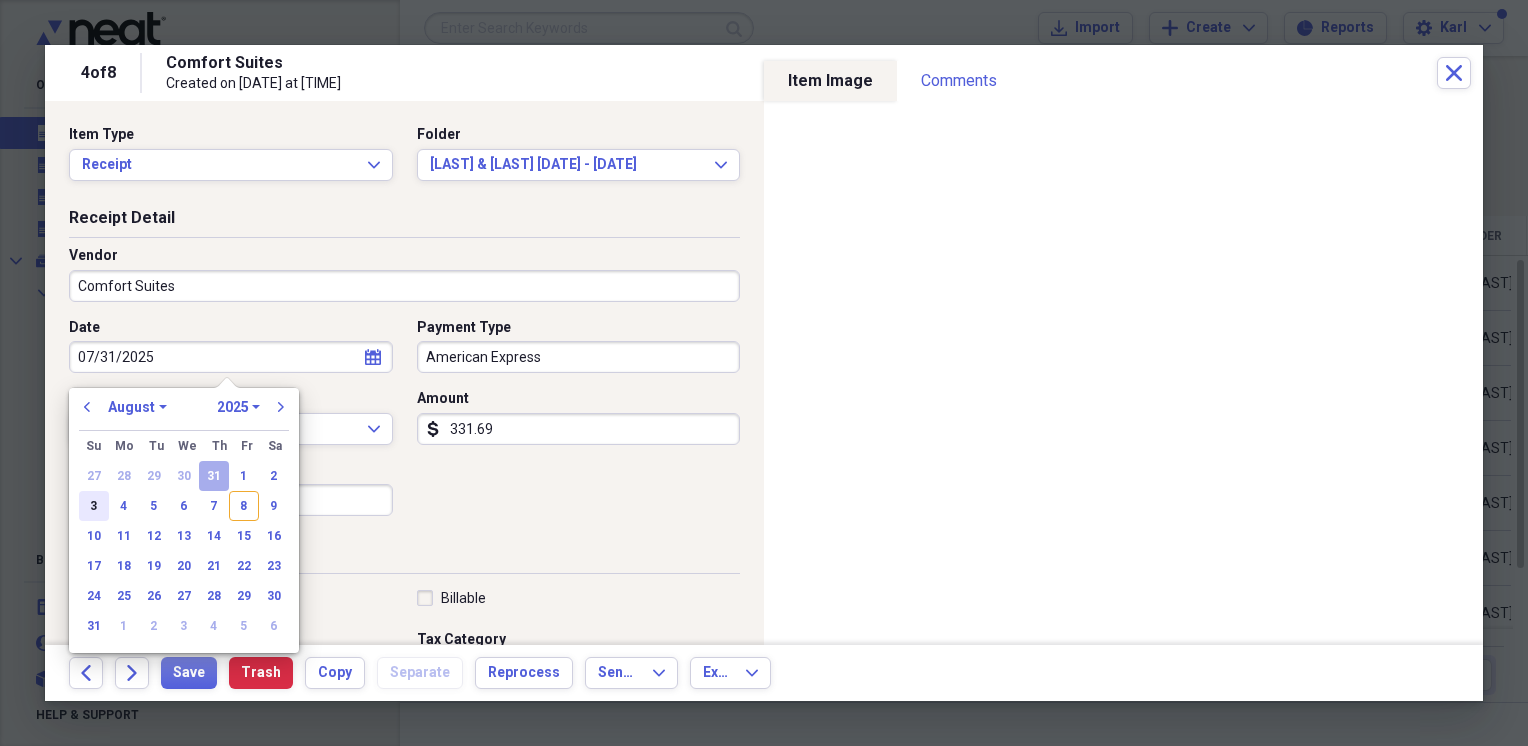 click on "3" at bounding box center [94, 506] 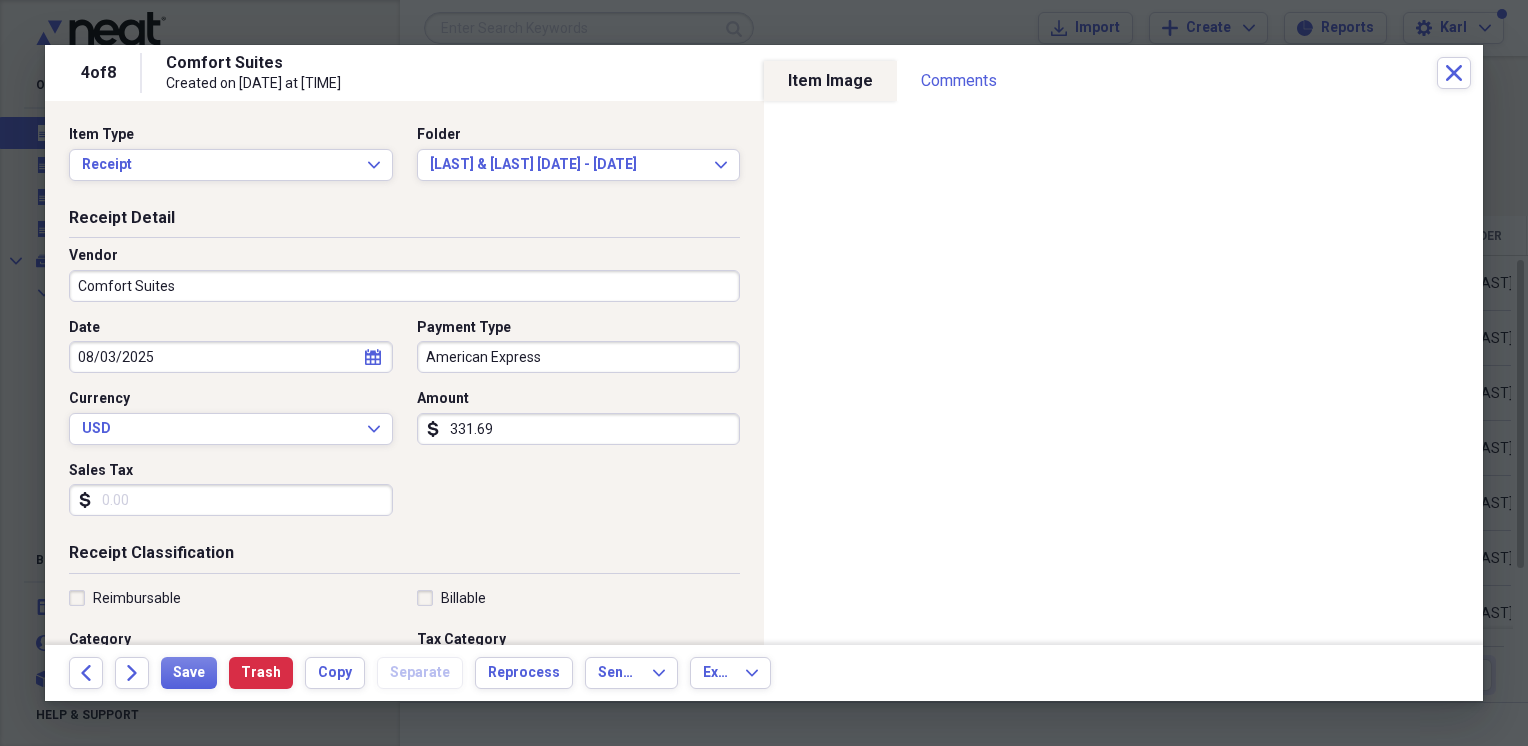 type on "08/03/2025" 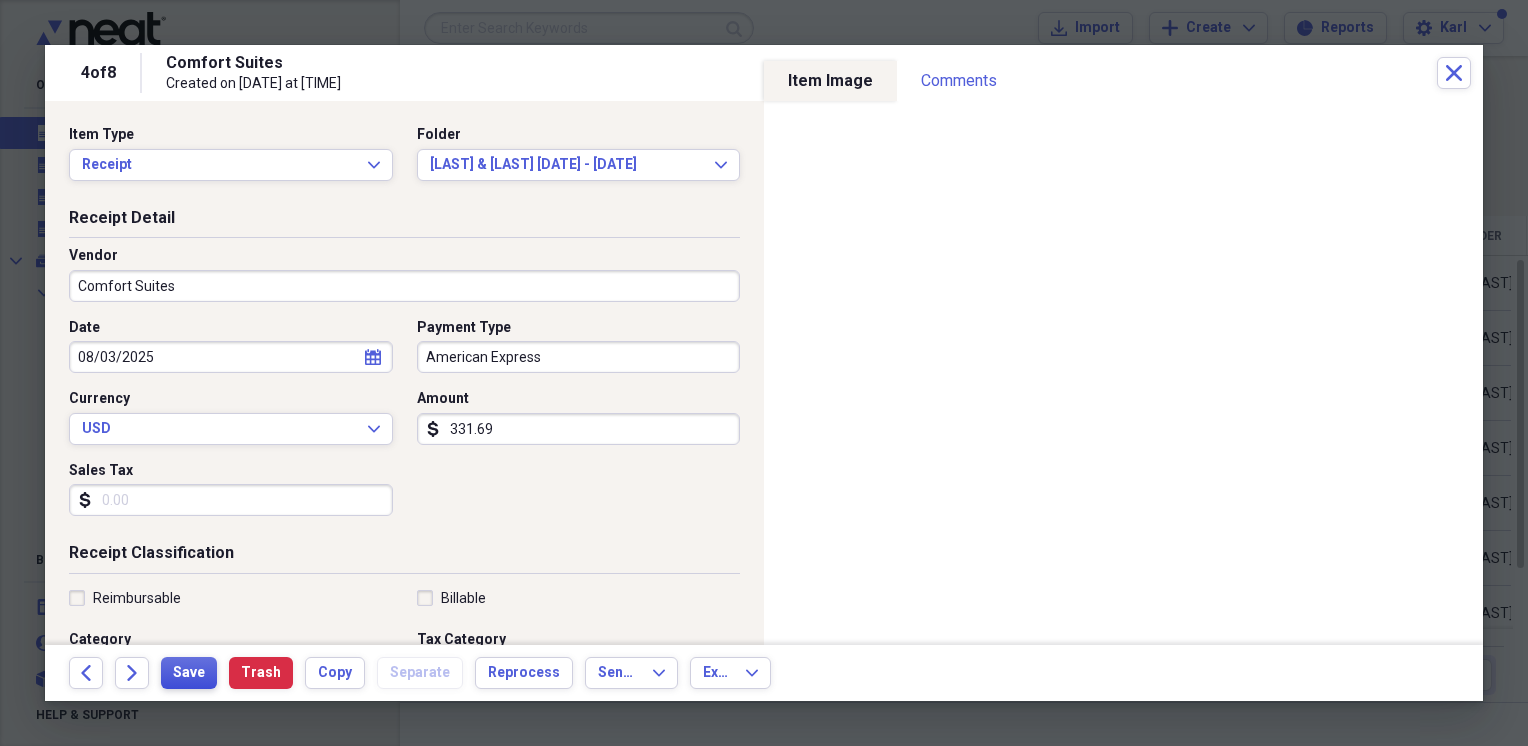 click on "Save" at bounding box center [189, 673] 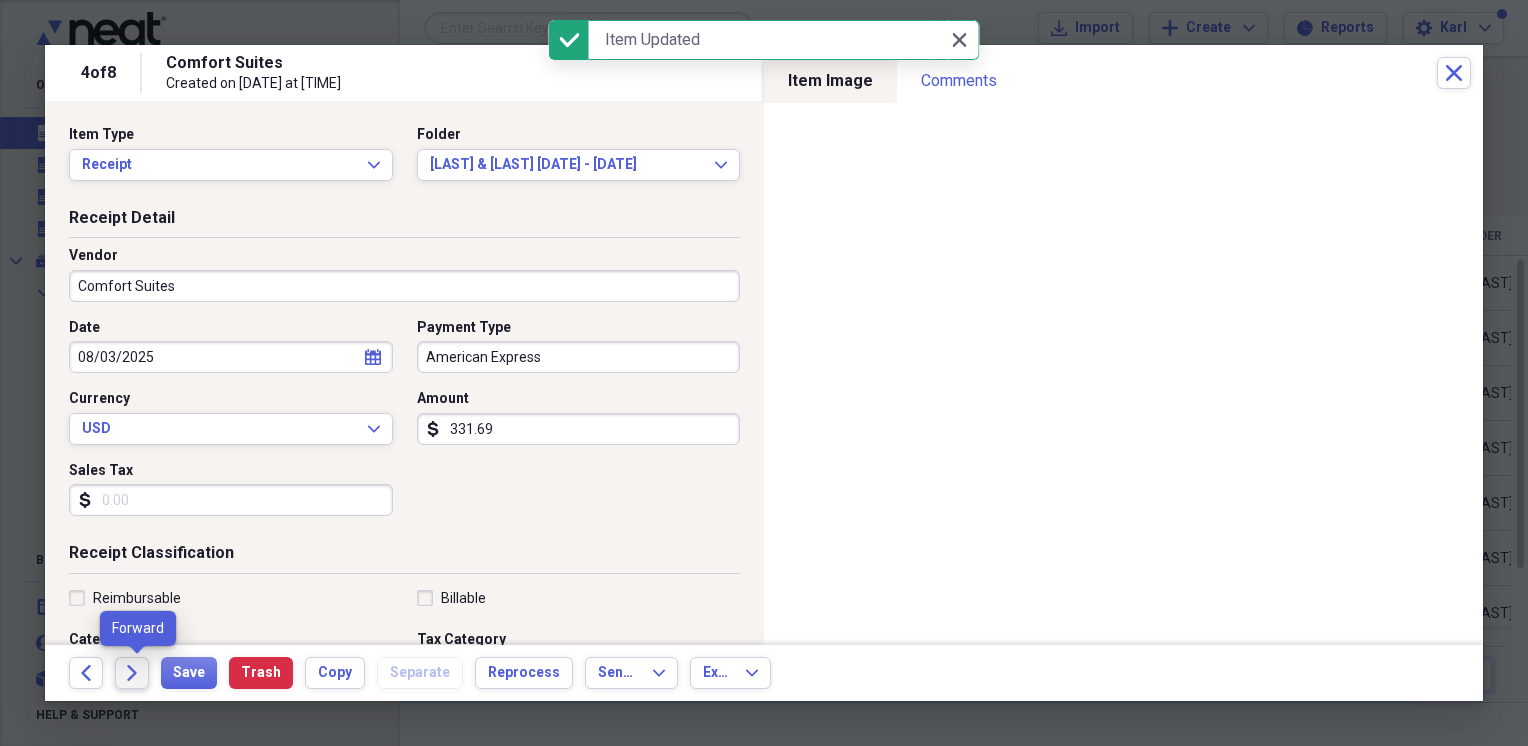 click on "Forward" 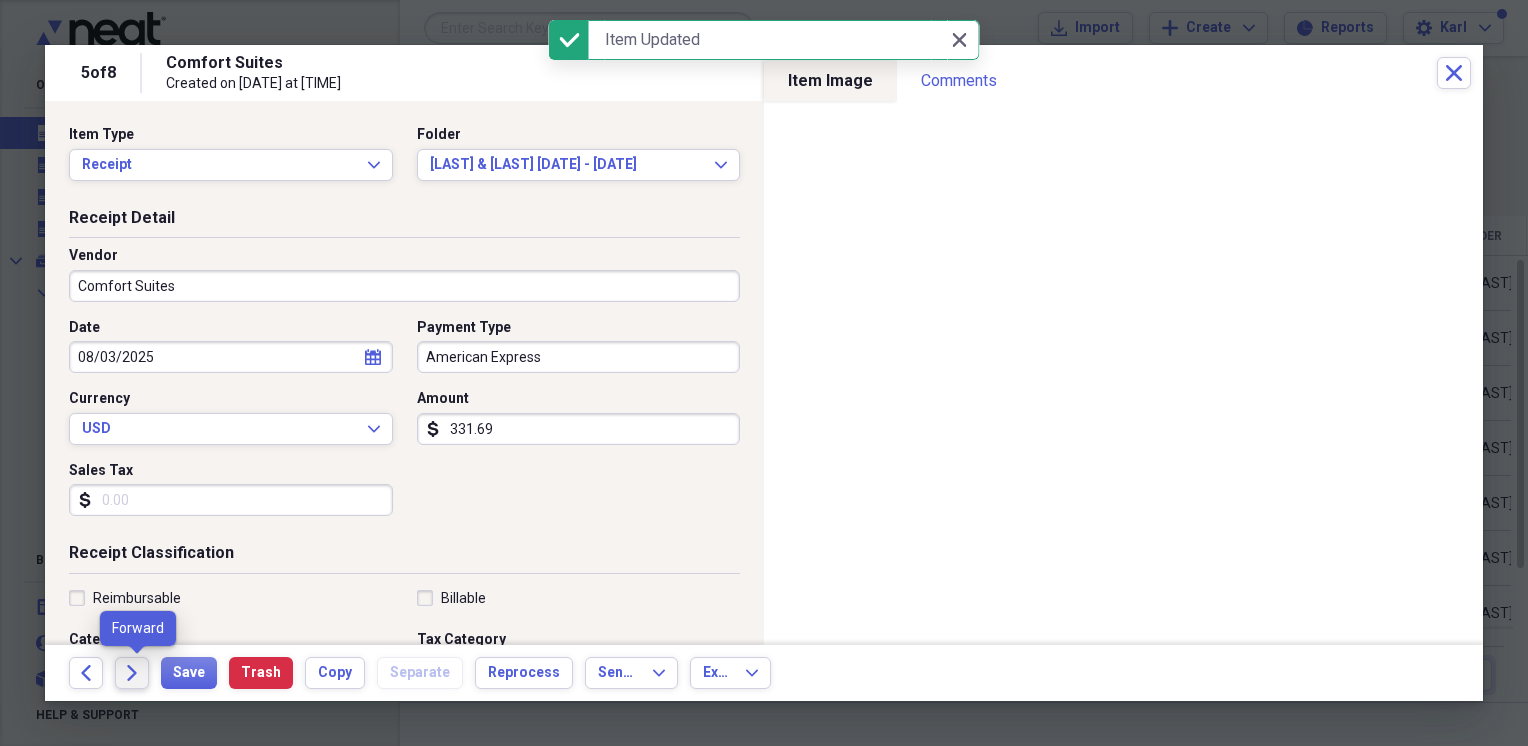 click on "Forward" 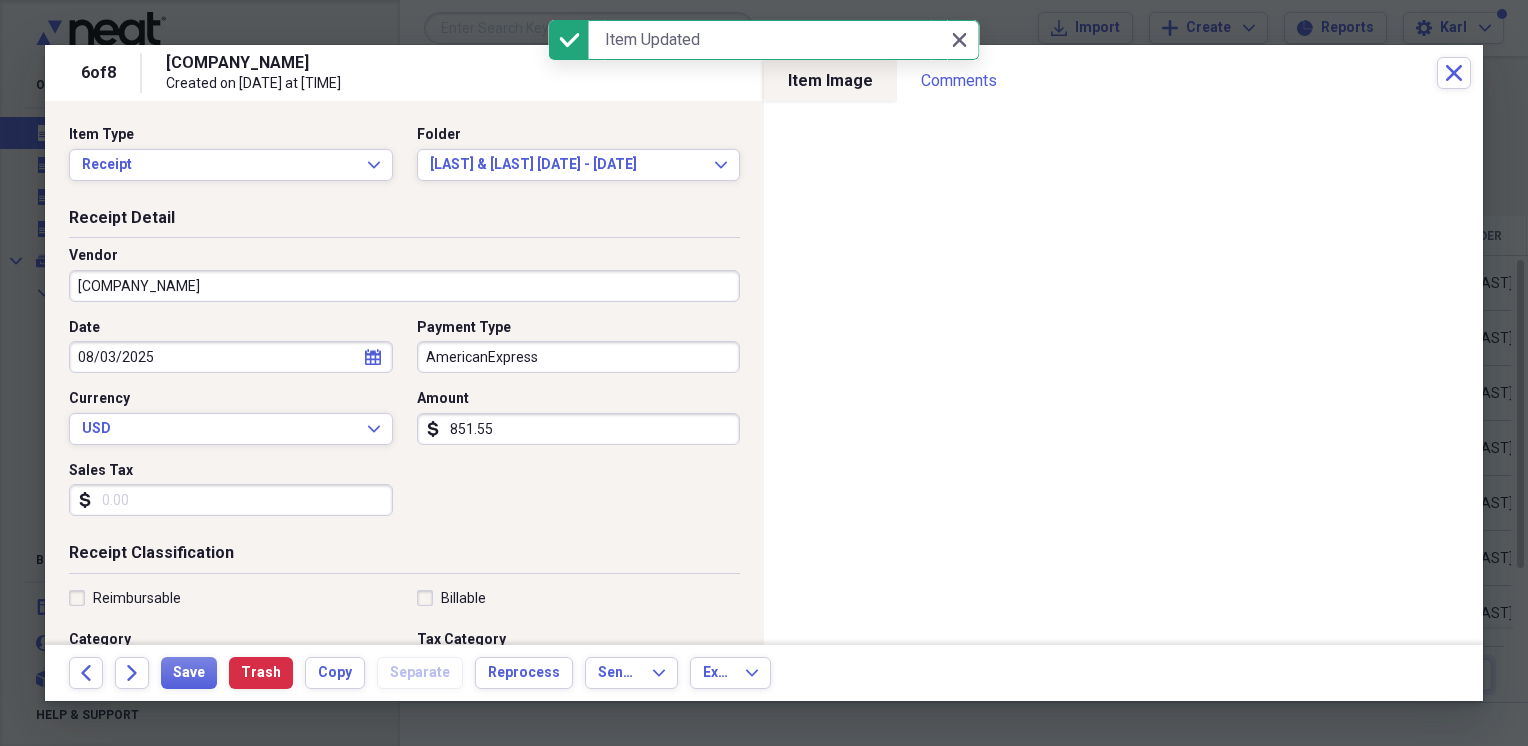 click on "AmericanExpress" at bounding box center (579, 357) 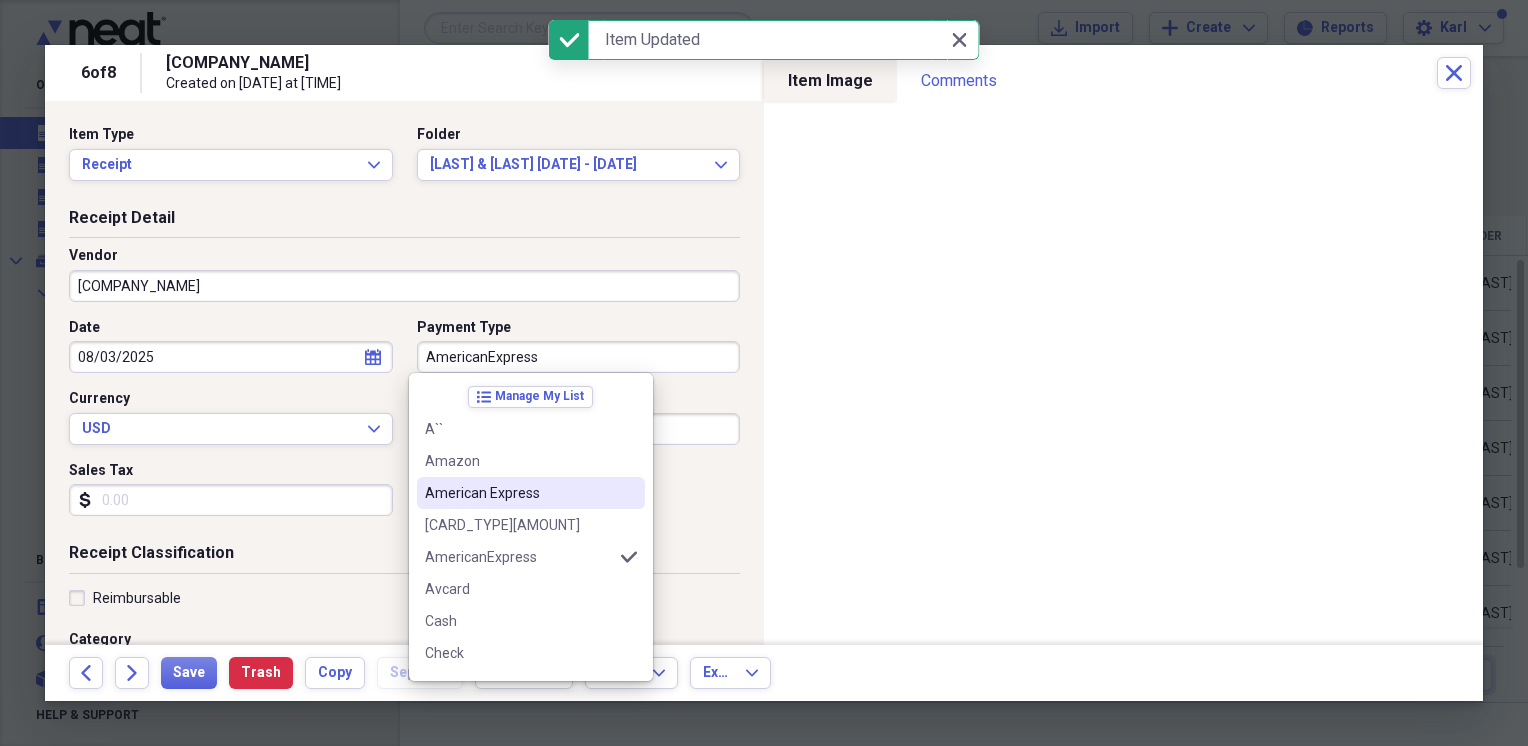 click on "American Express" at bounding box center (519, 493) 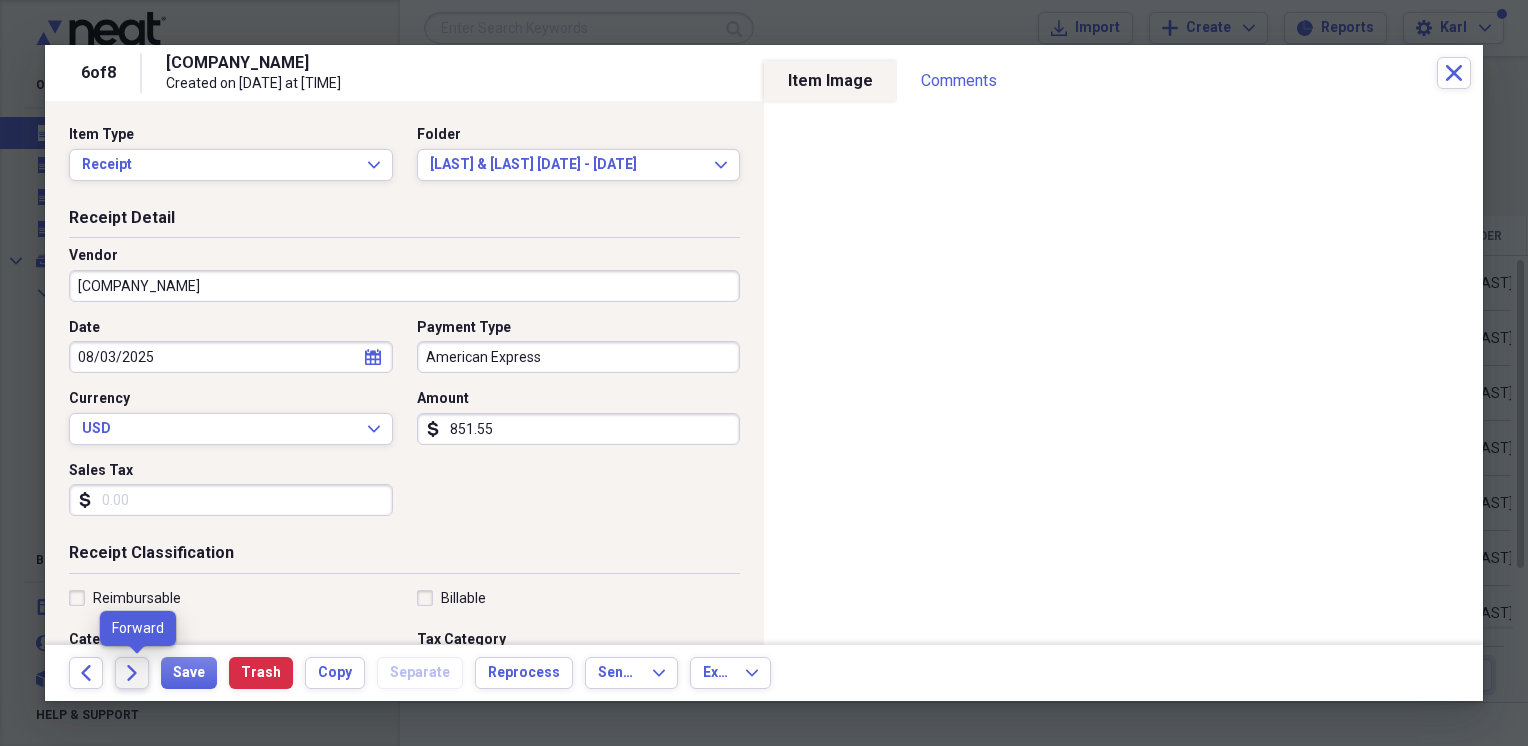 click on "Forward" 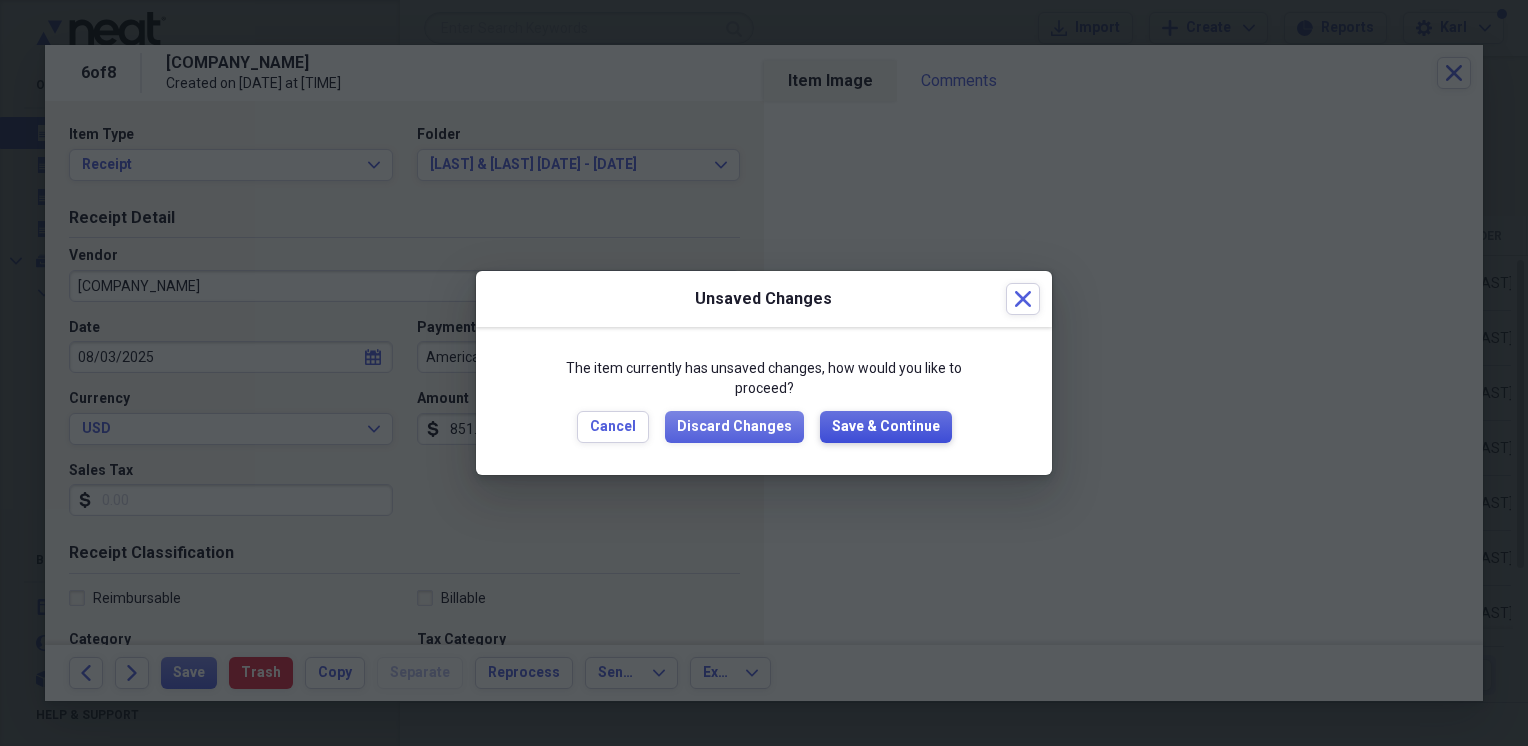 click on "Save & Continue" at bounding box center [886, 427] 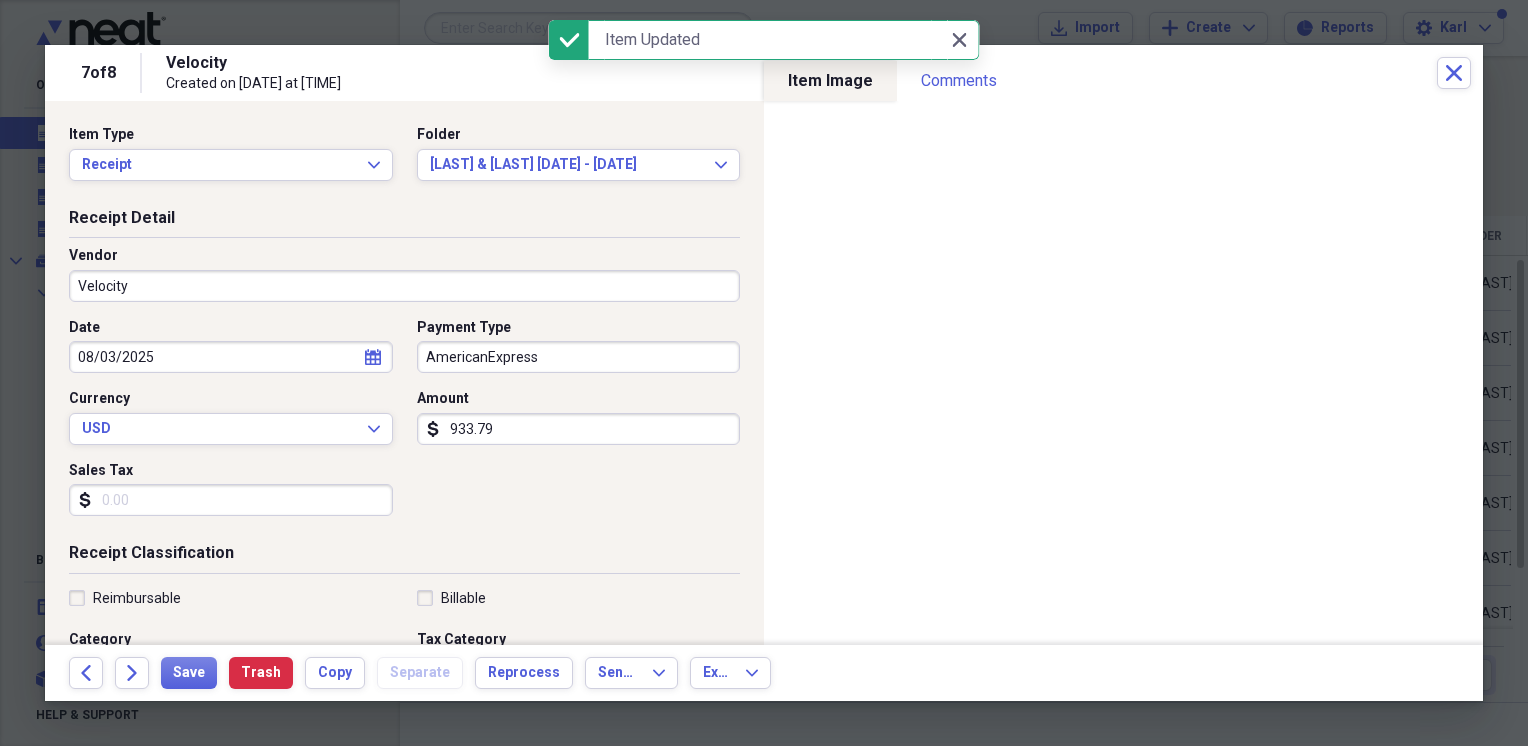click on "AmericanExpress" at bounding box center [579, 357] 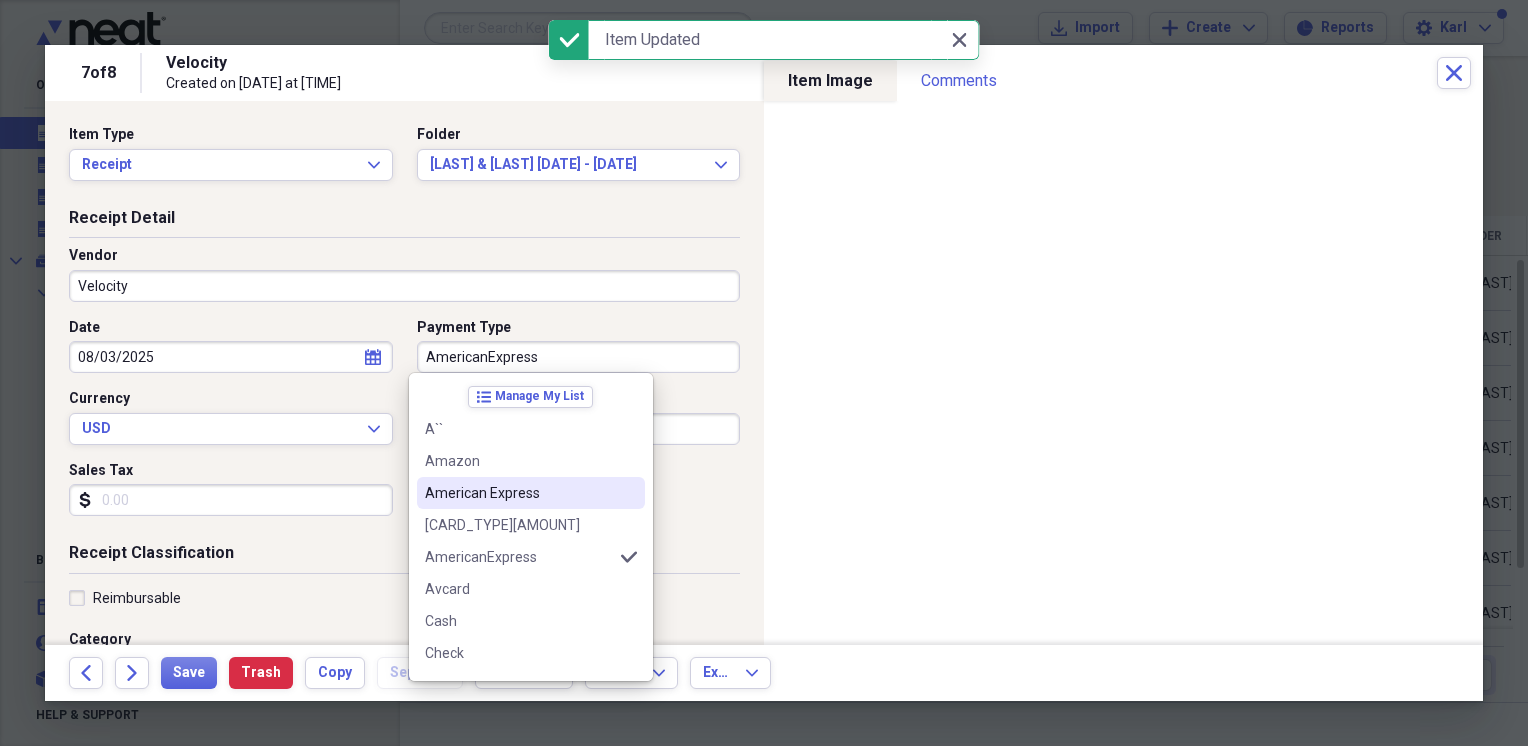 click on "American Express" at bounding box center (531, 493) 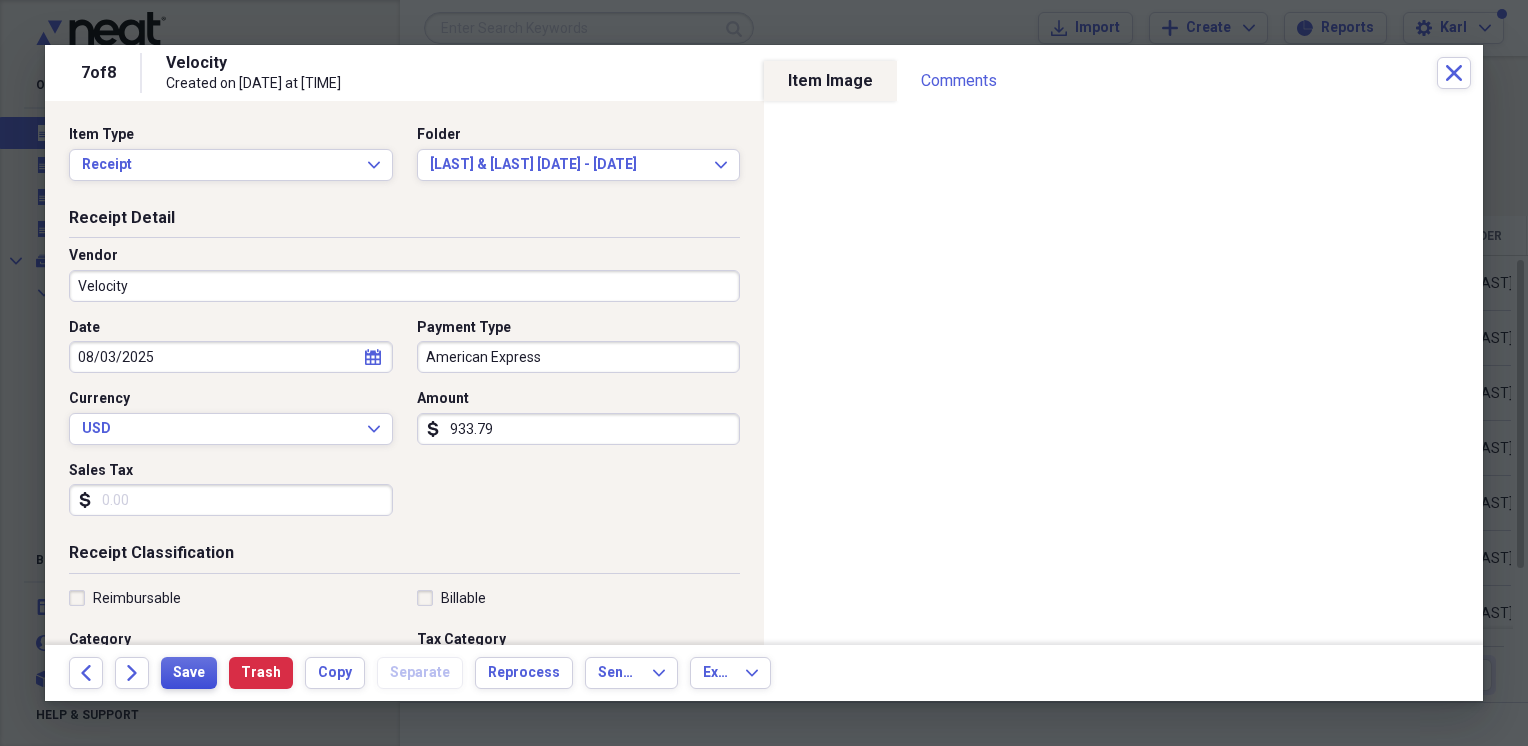 click on "Save" at bounding box center [189, 673] 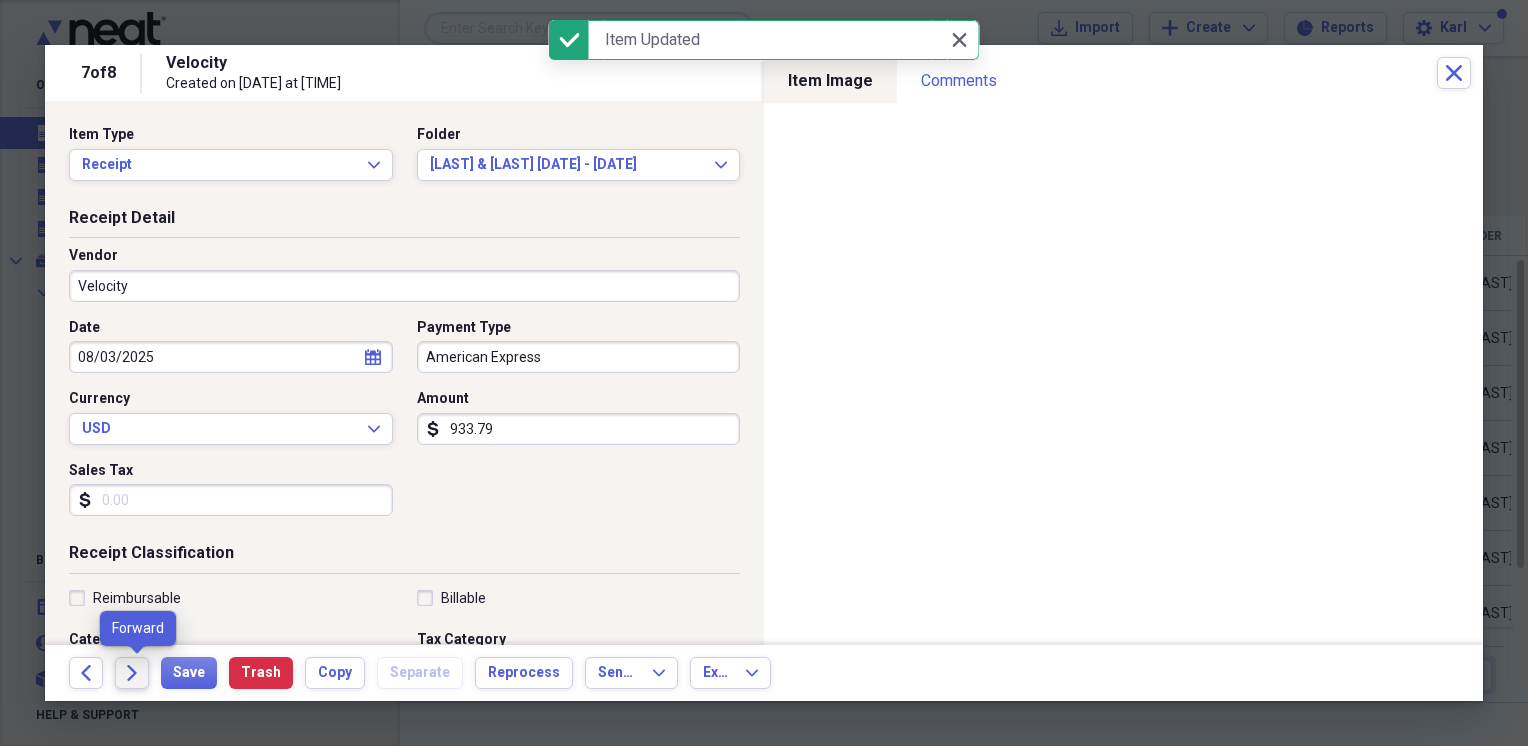 click on "Forward" at bounding box center (132, 673) 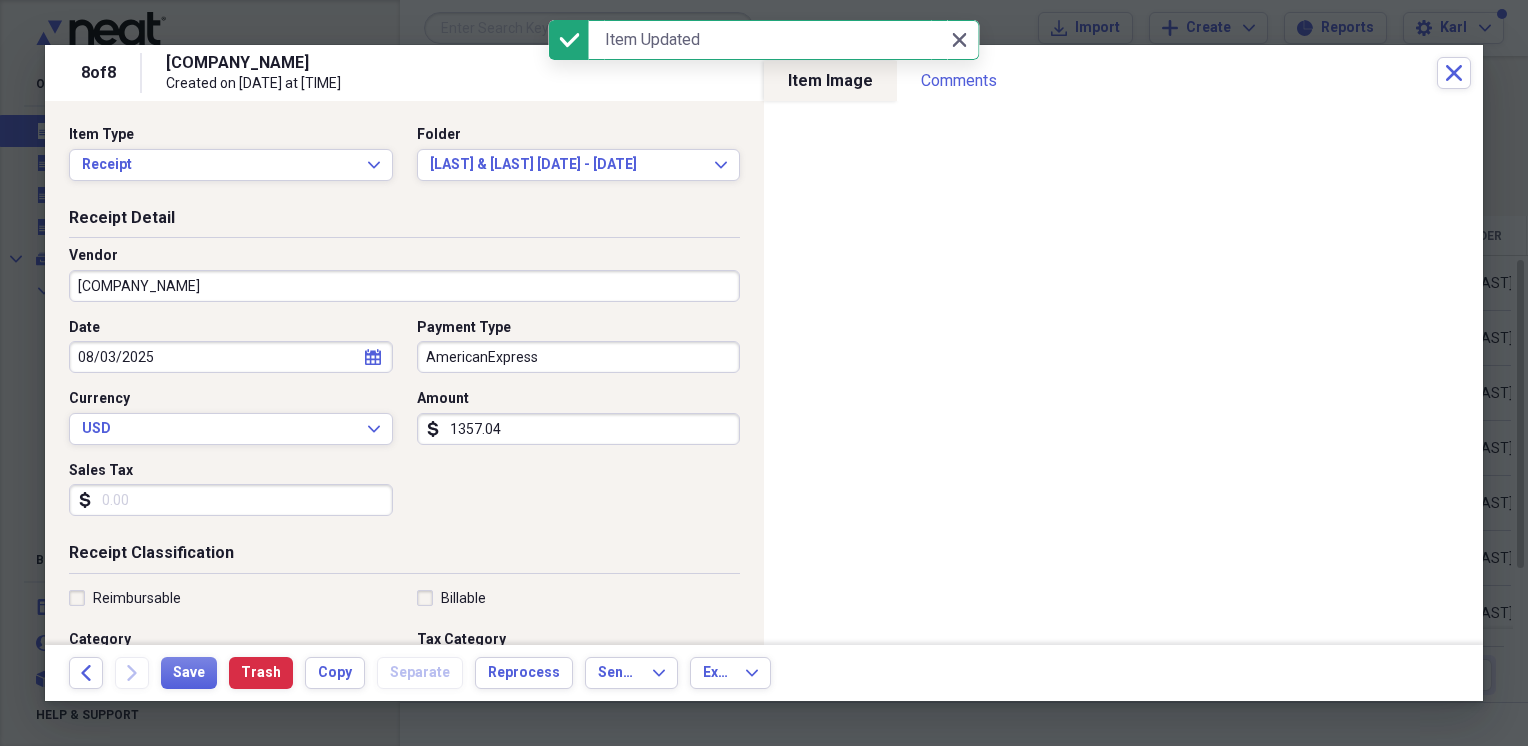 click on "AmericanExpress" at bounding box center [579, 357] 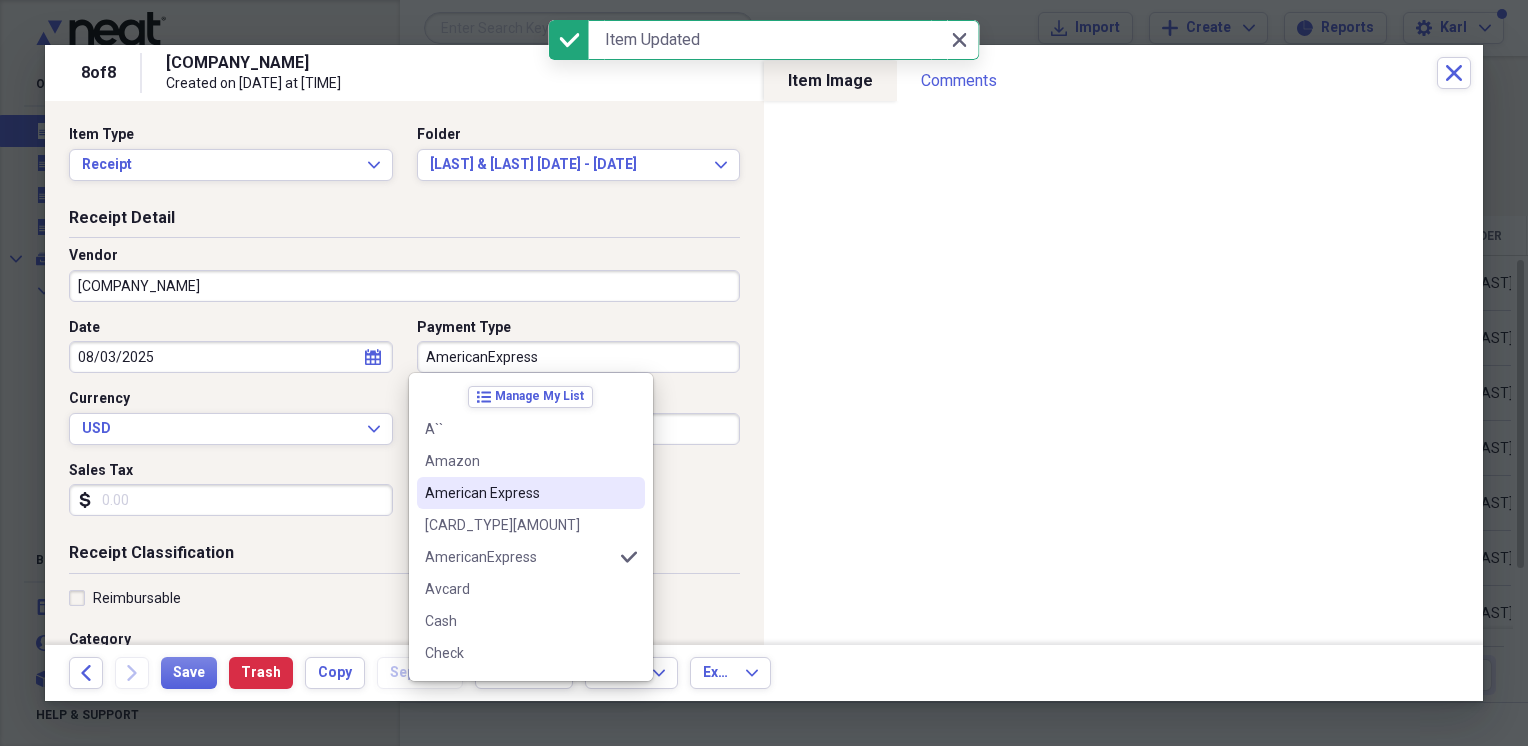 click on "American Express" at bounding box center (519, 493) 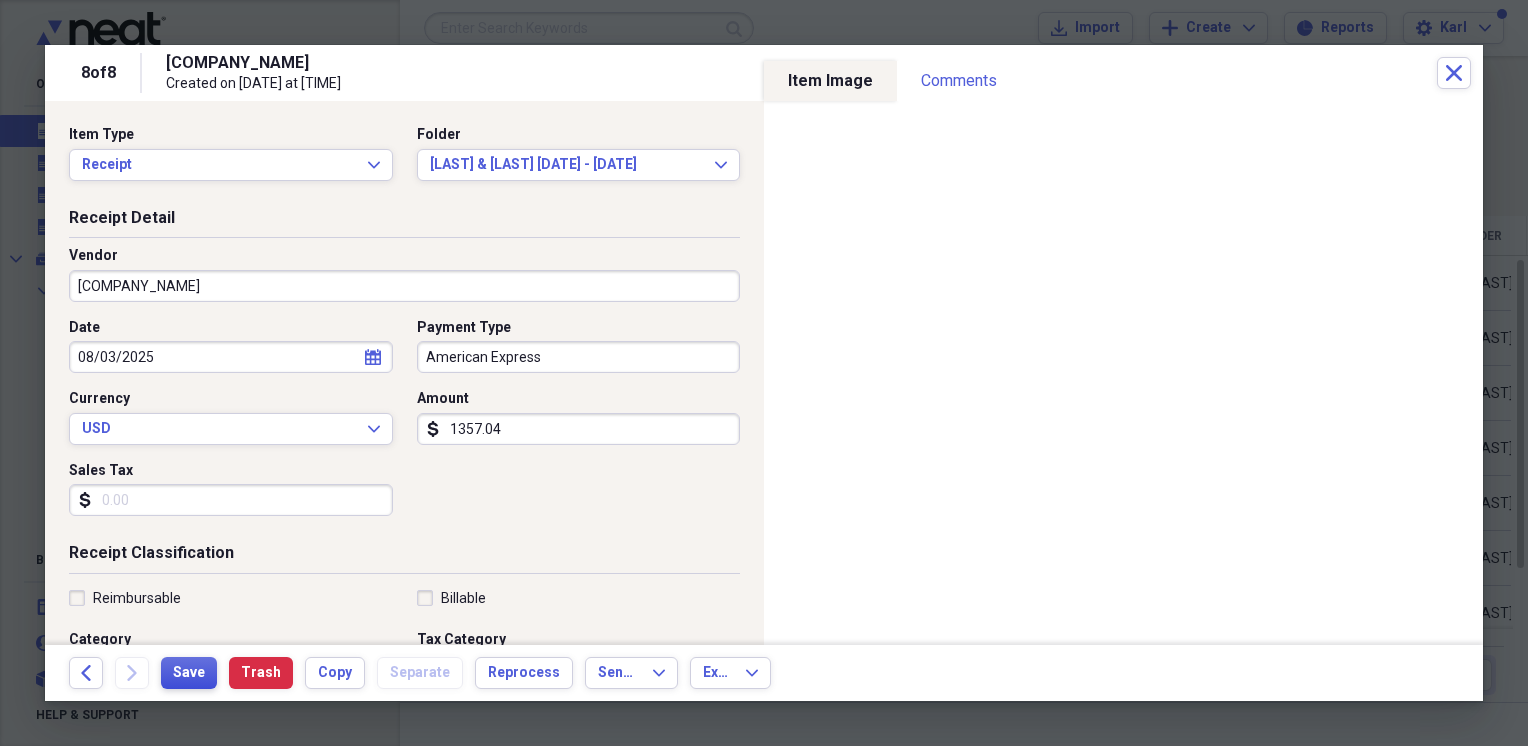 click on "Save" at bounding box center [189, 673] 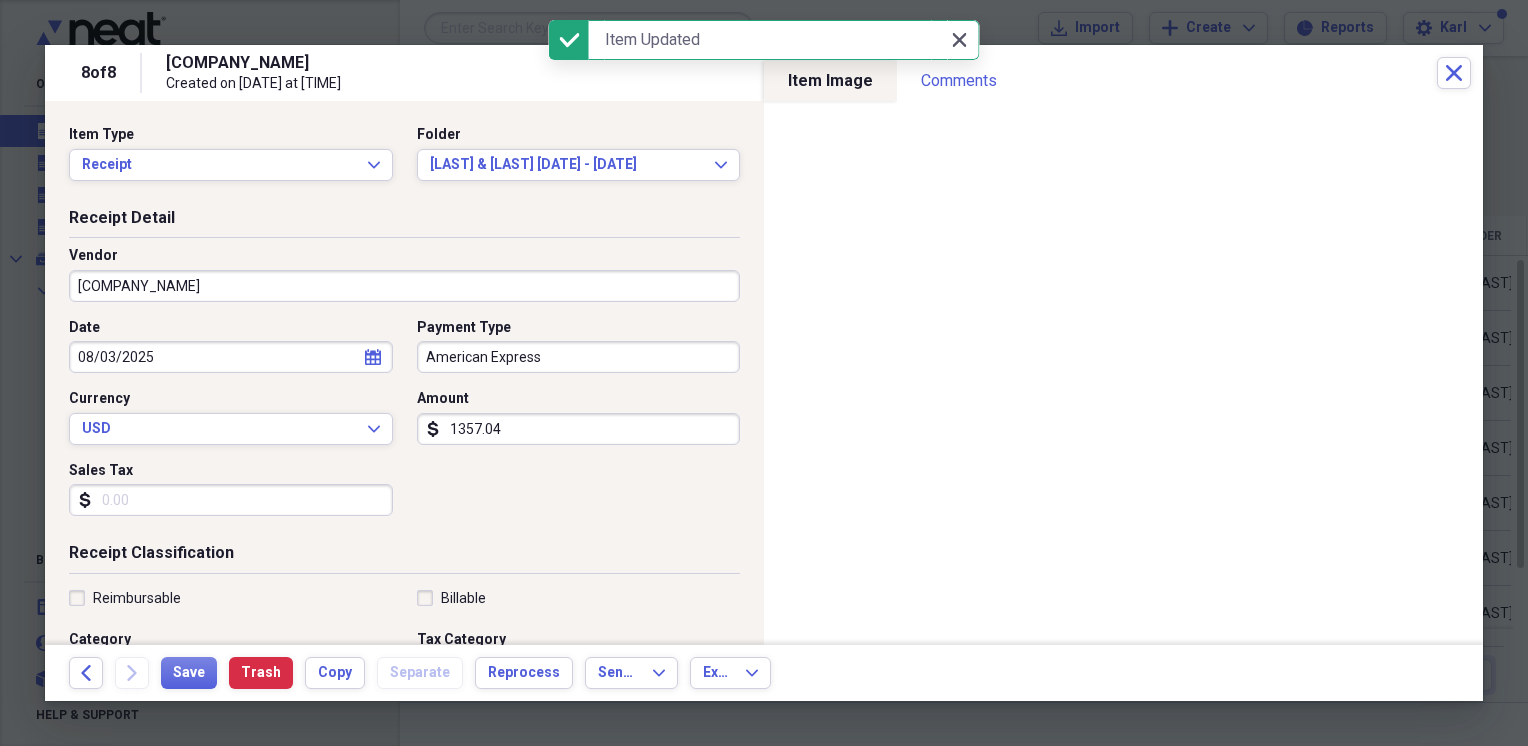 click 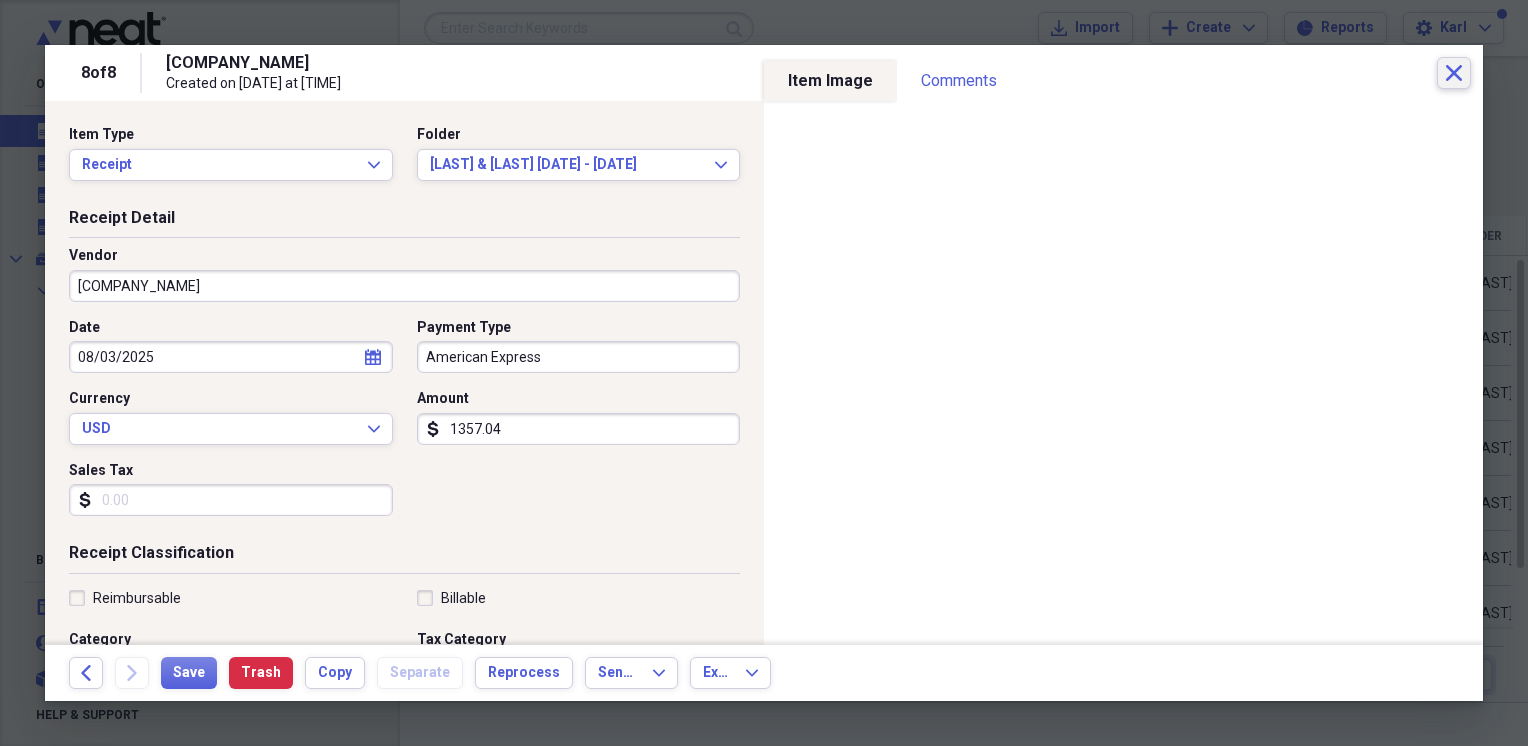 click on "Close" at bounding box center (1454, 73) 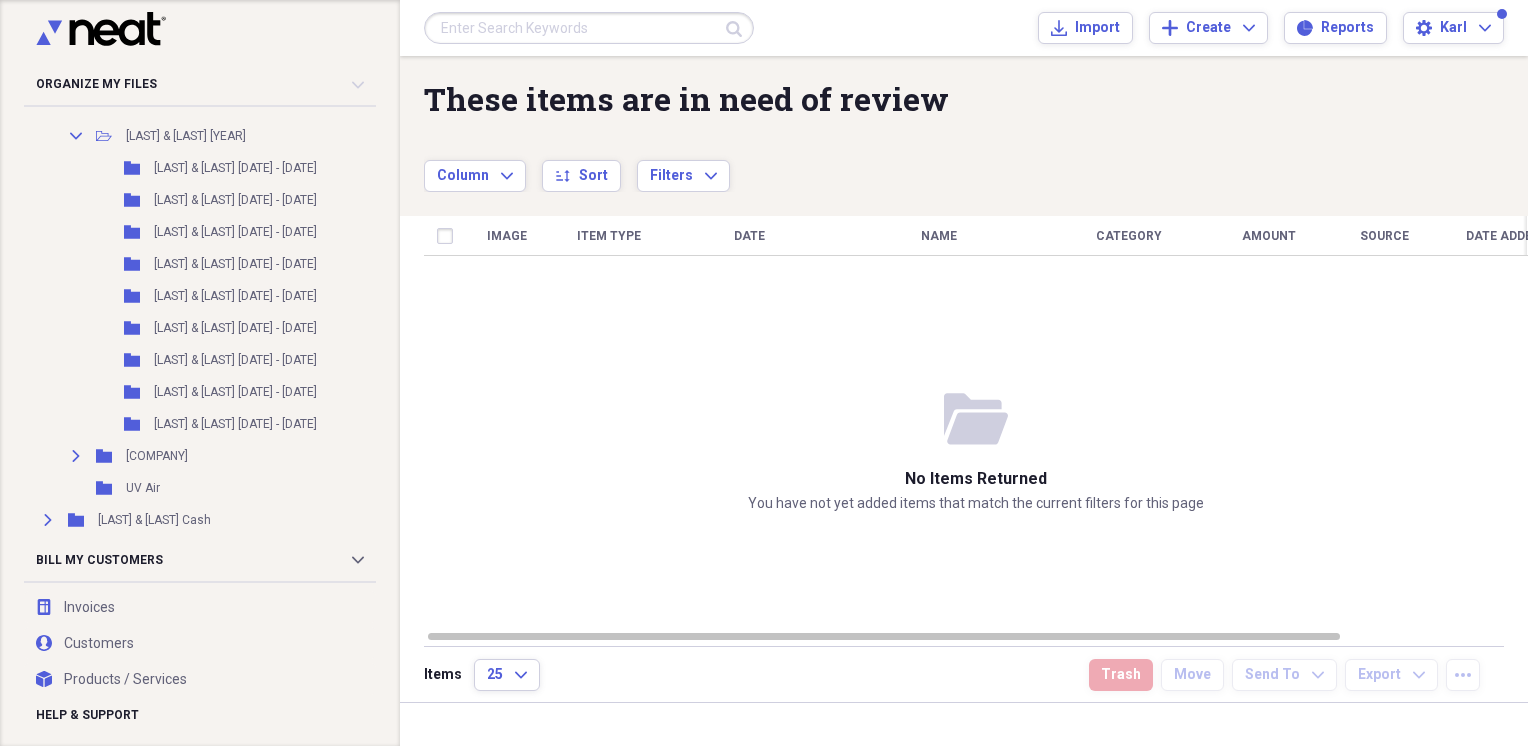 scroll, scrollTop: 1243, scrollLeft: 83, axis: both 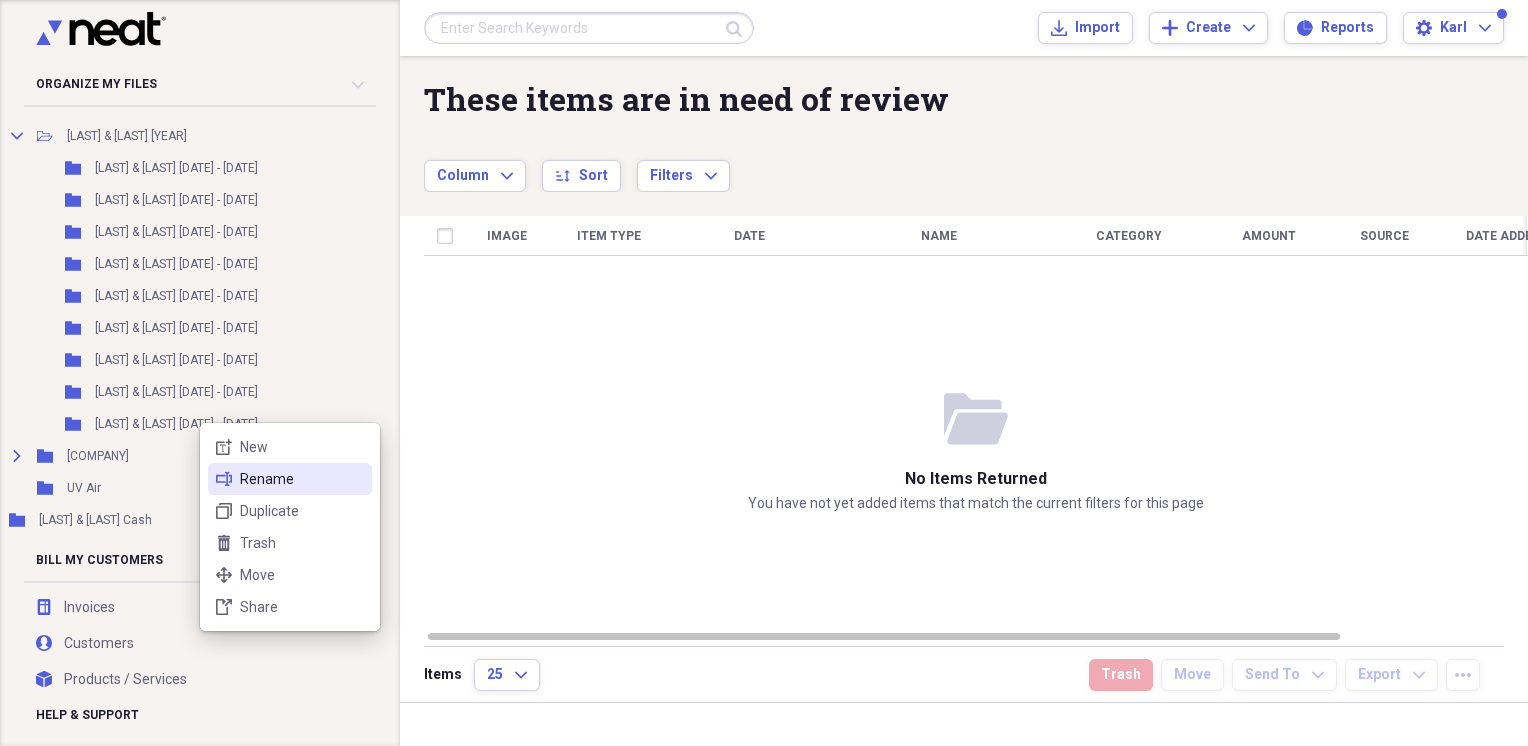 click on "rename Rename" at bounding box center [290, 479] 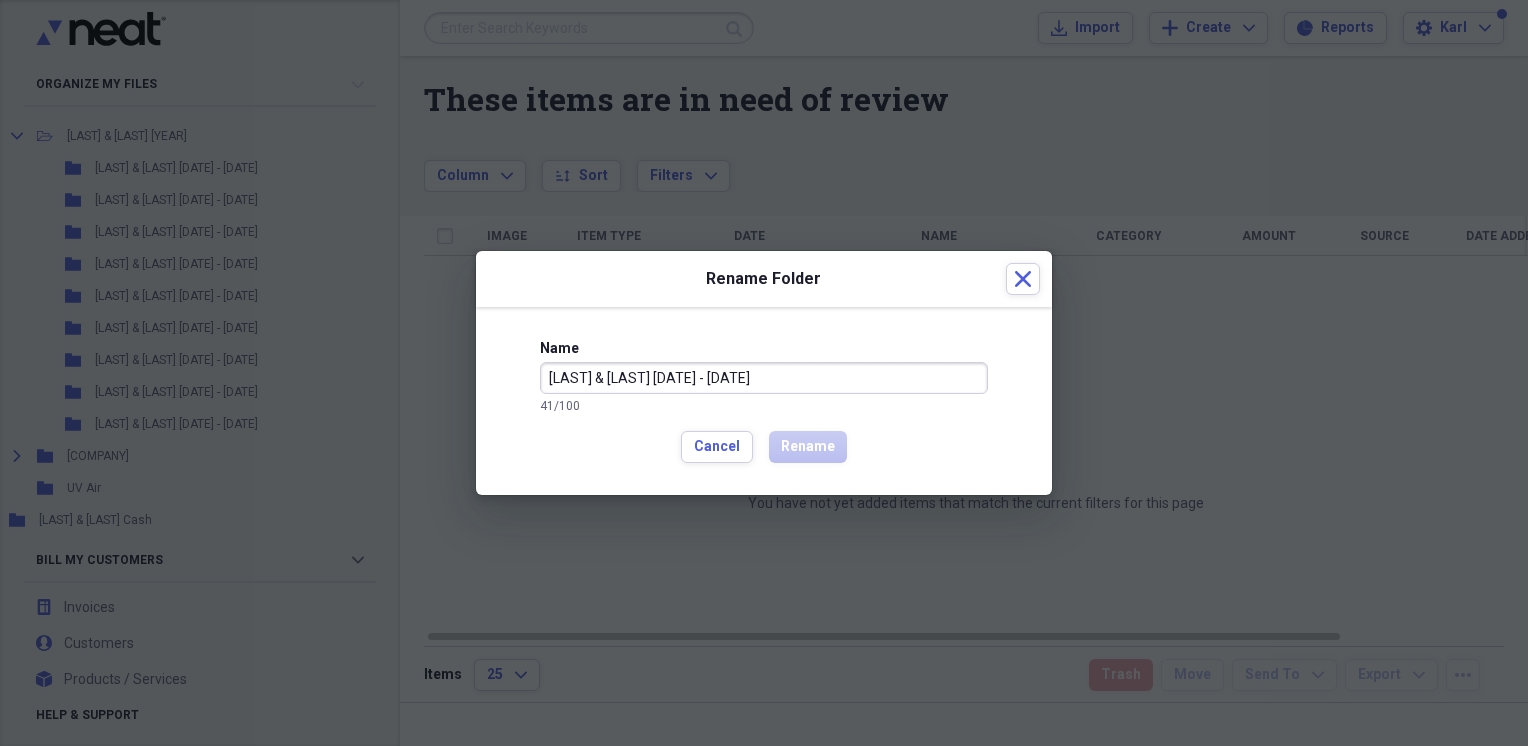 click on "[LAST] & [LAST] [DATE] - [DATE]" at bounding box center [764, 378] 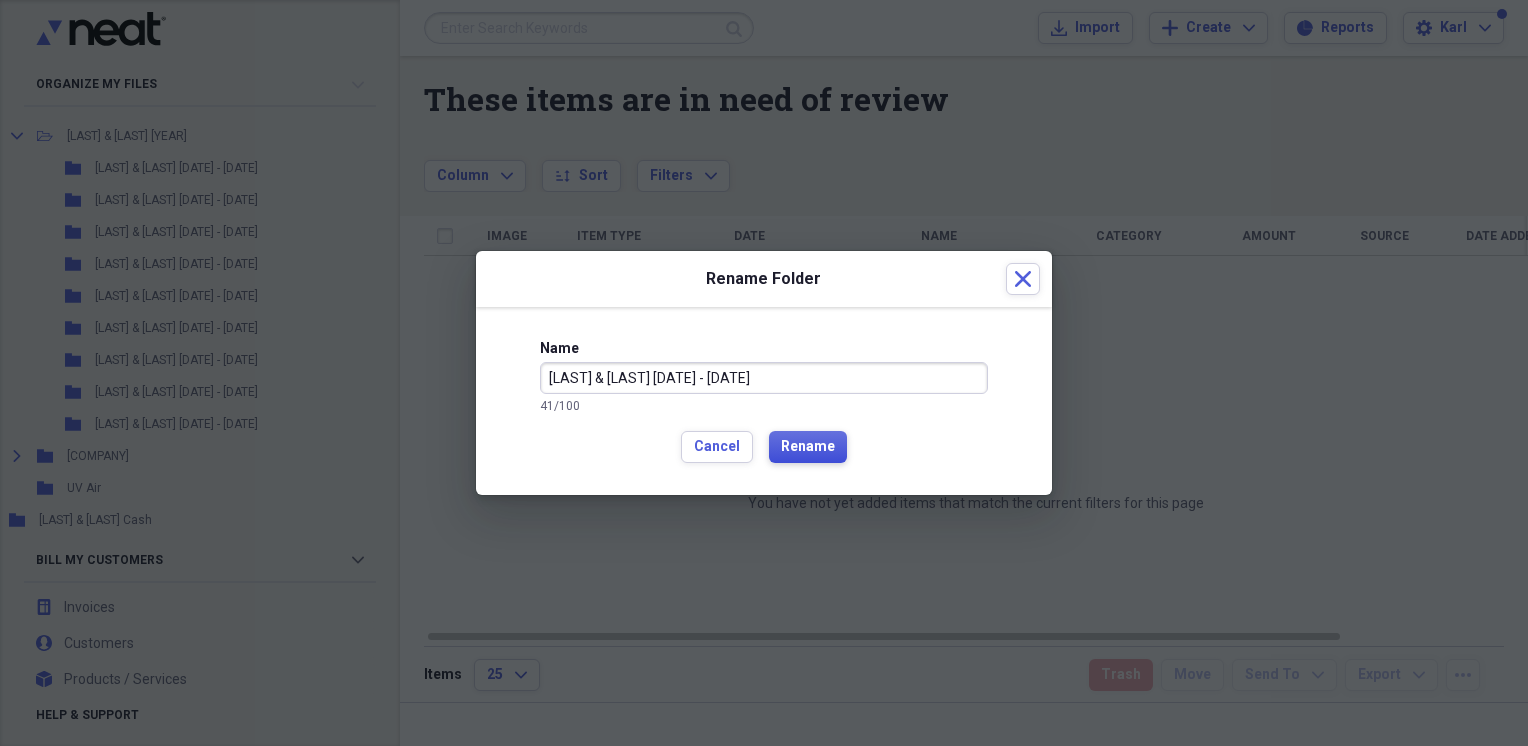 type on "[LAST] & [LAST] [DATE] - [DATE]" 